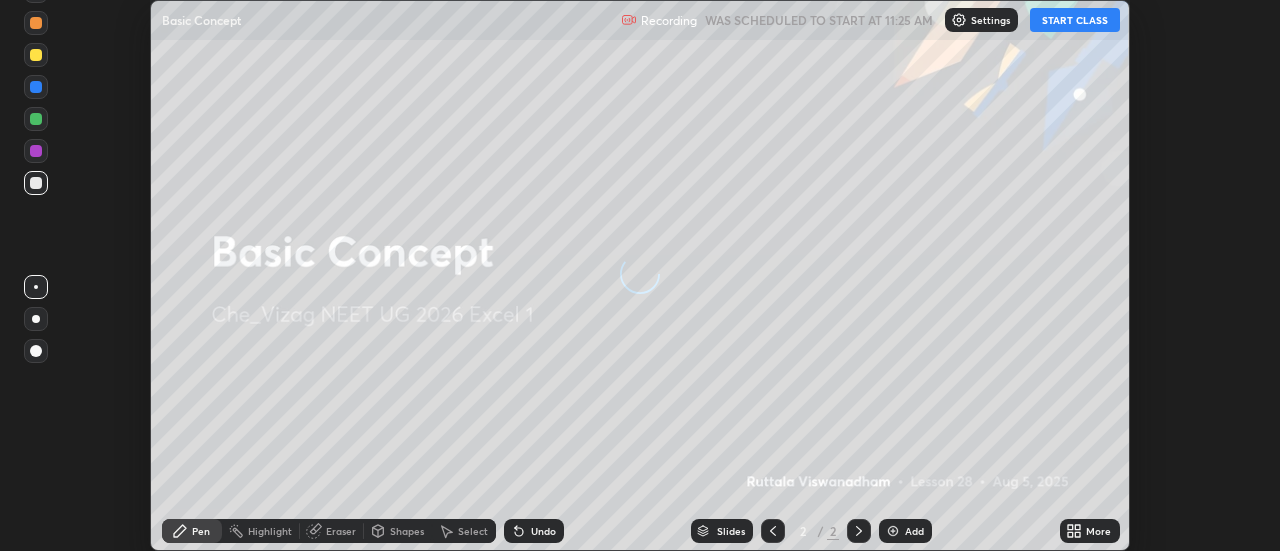 scroll, scrollTop: 0, scrollLeft: 0, axis: both 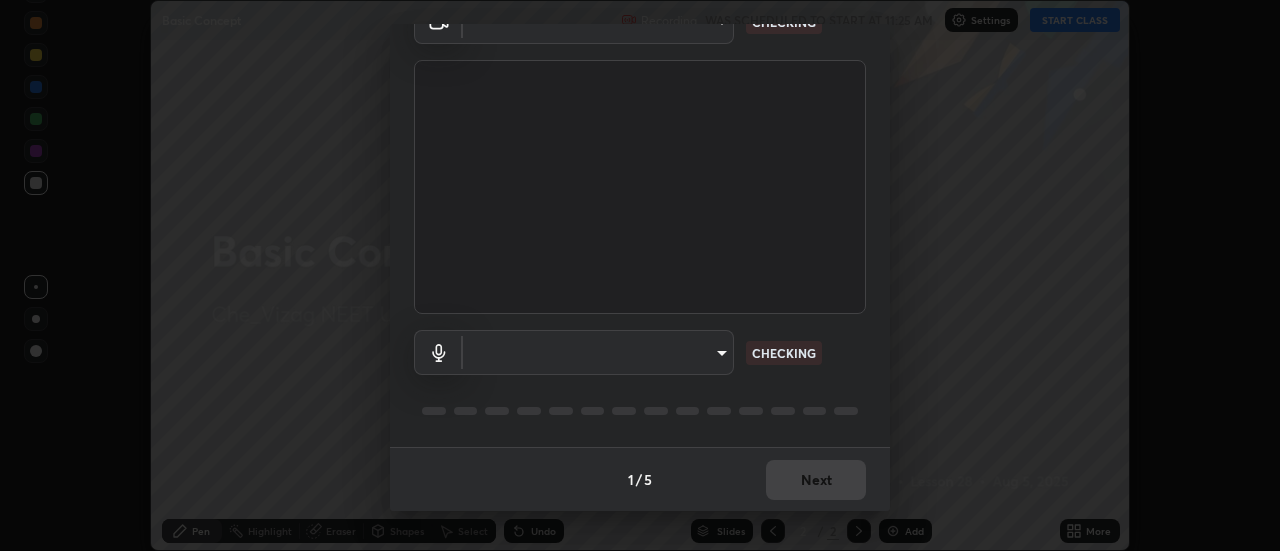 type on "acbb6098d6471371aa14d93c8858c27fd70b427109662103d823130ddc3b5b06" 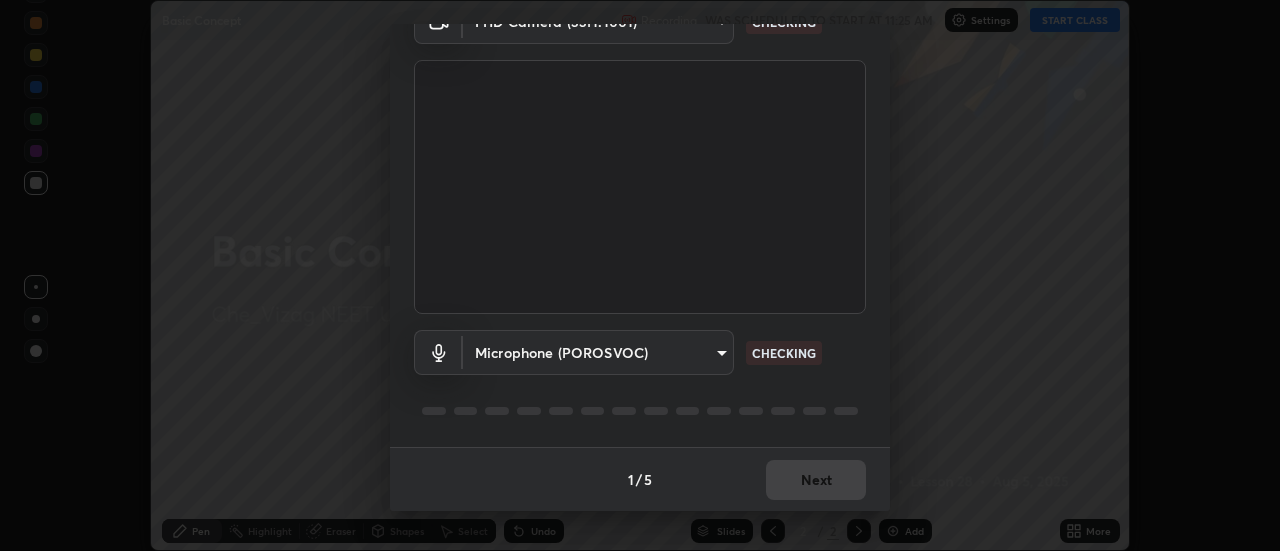 click on "1 / 5 Next" at bounding box center [640, 479] 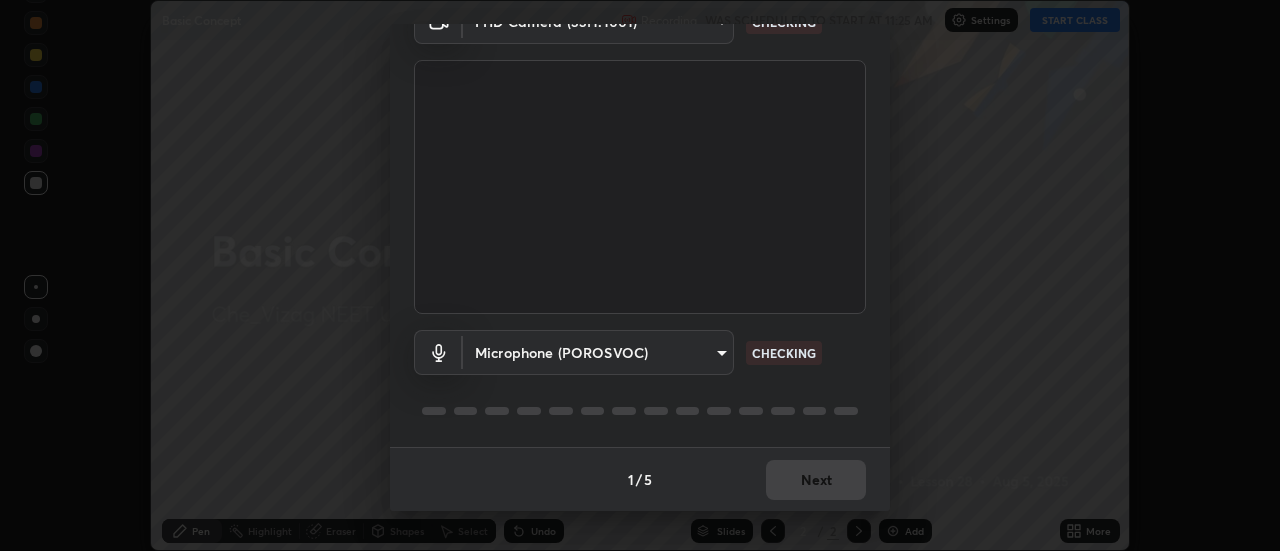click on "1 / 5 Next" at bounding box center (640, 479) 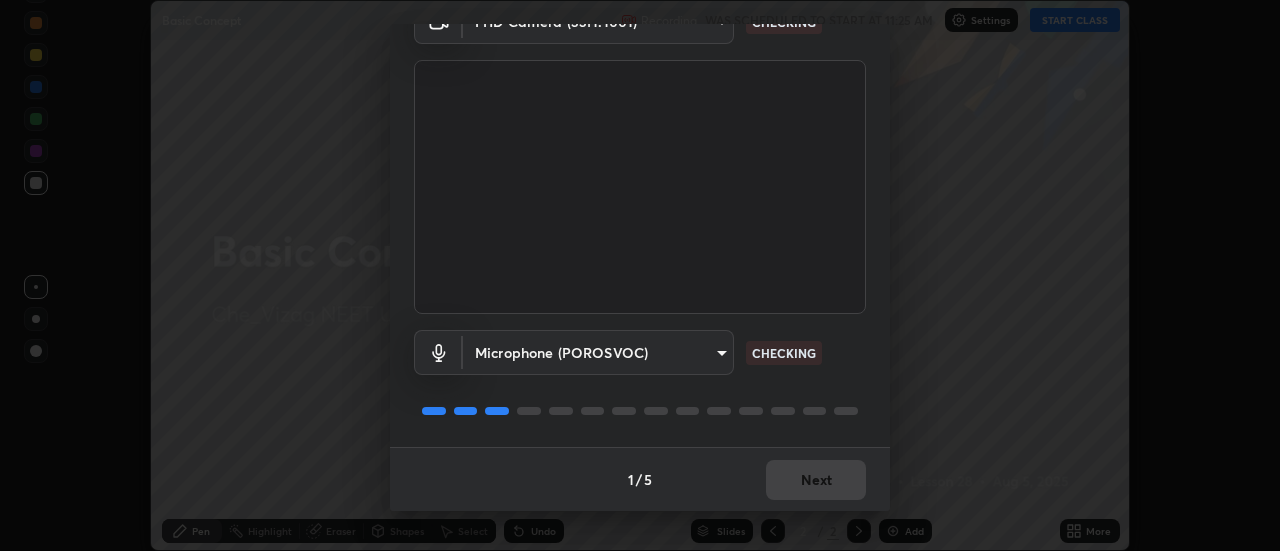 click on "1 / 5 Next" at bounding box center (640, 479) 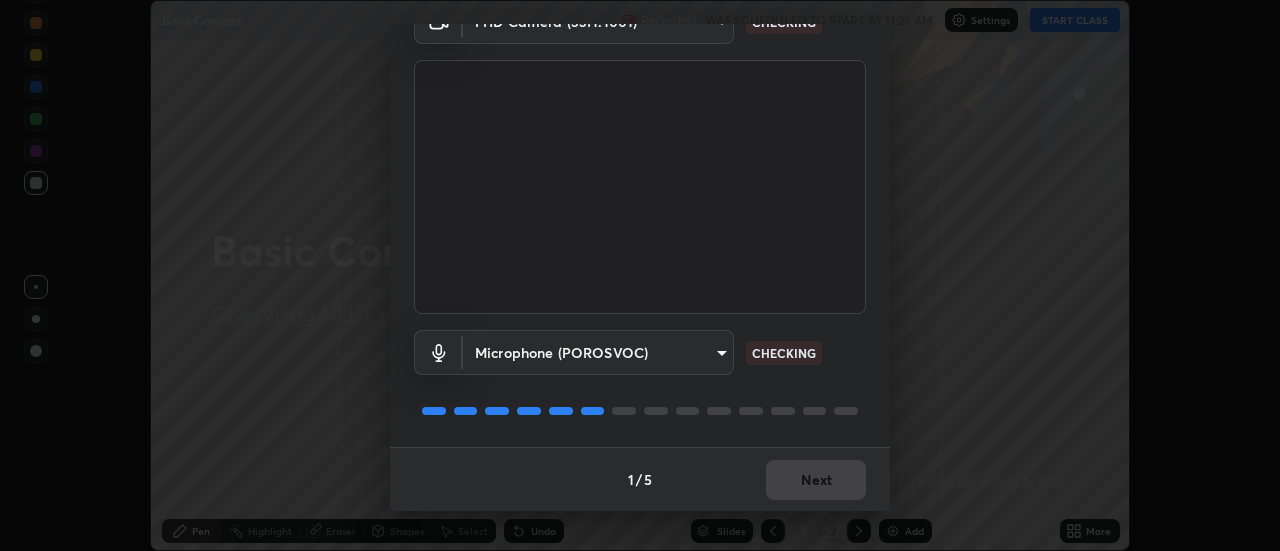 click on "1 / 5 Next" at bounding box center [640, 479] 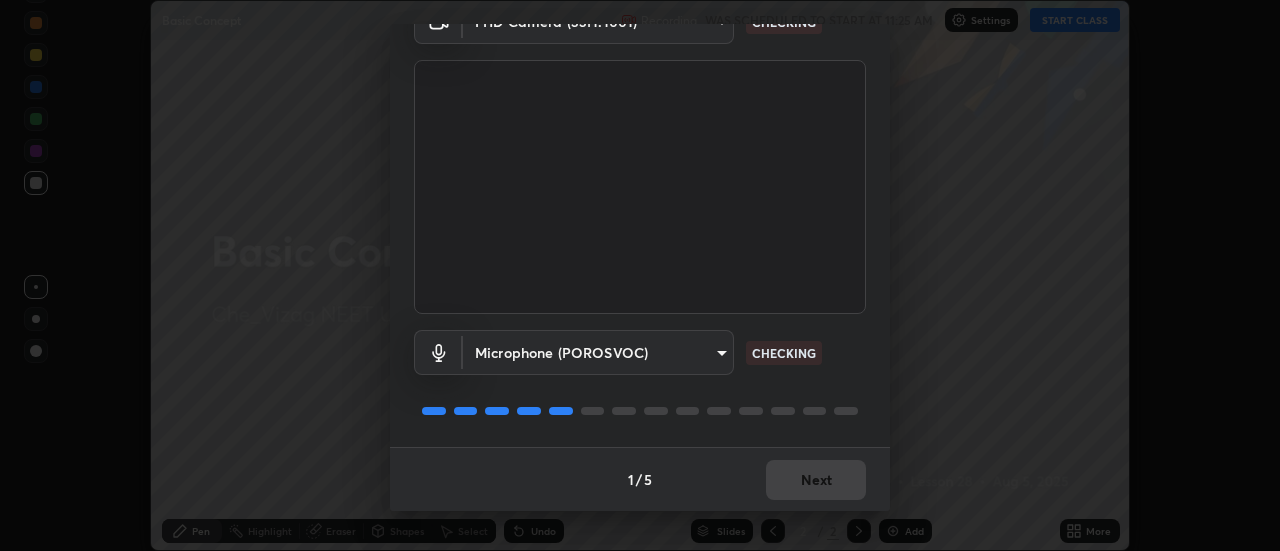 click on "1 / 5 Next" at bounding box center [640, 479] 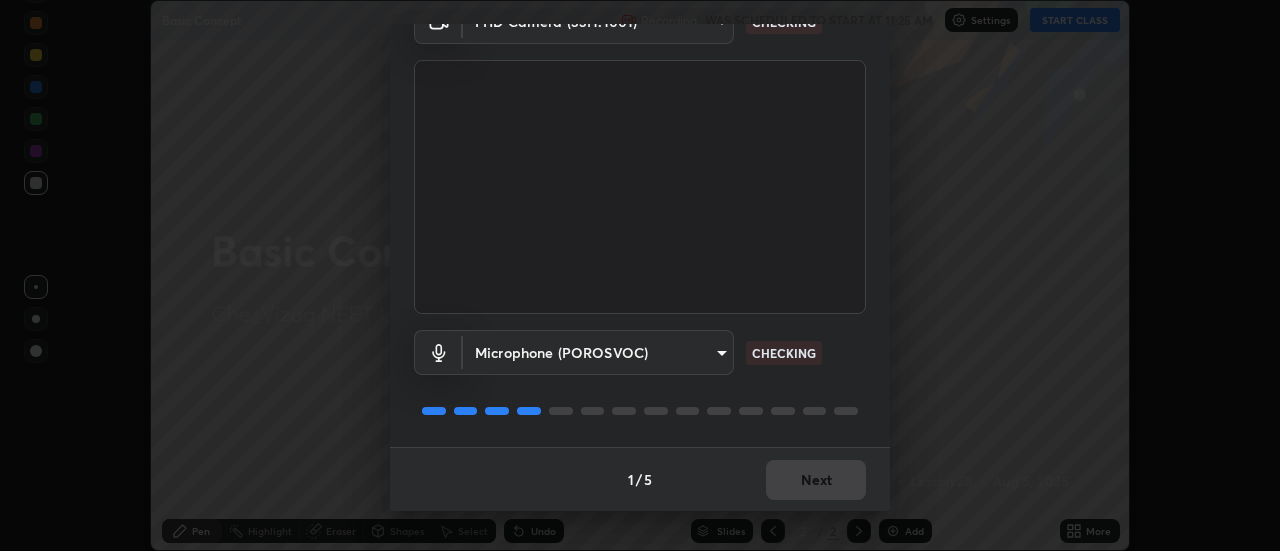 click on "1 / 5 Next" at bounding box center (640, 479) 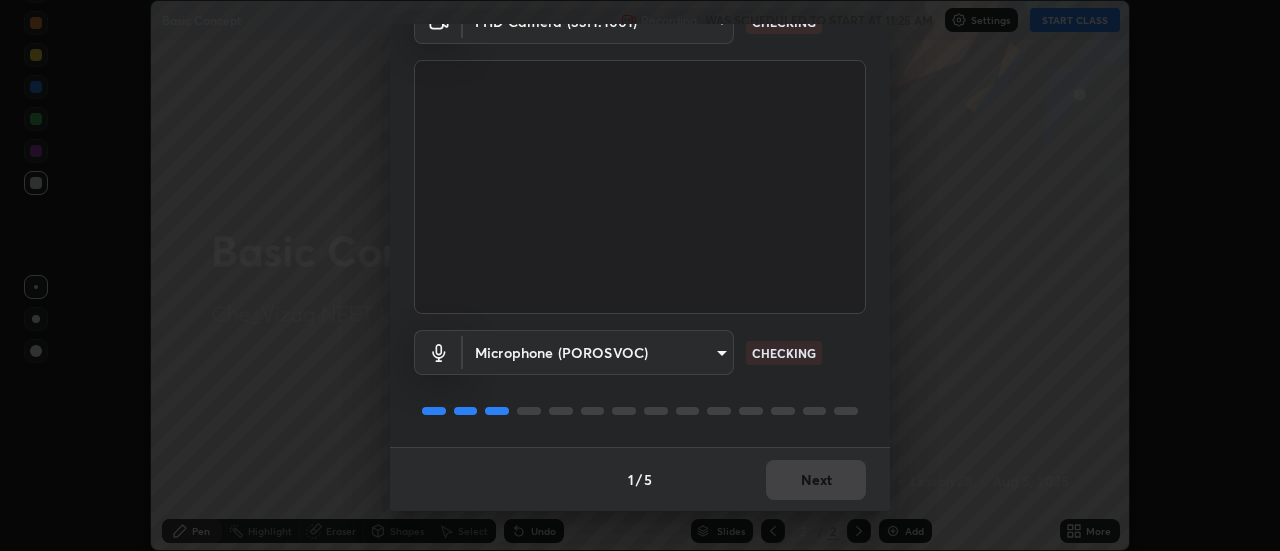 click on "1 / 5 Next" at bounding box center [640, 479] 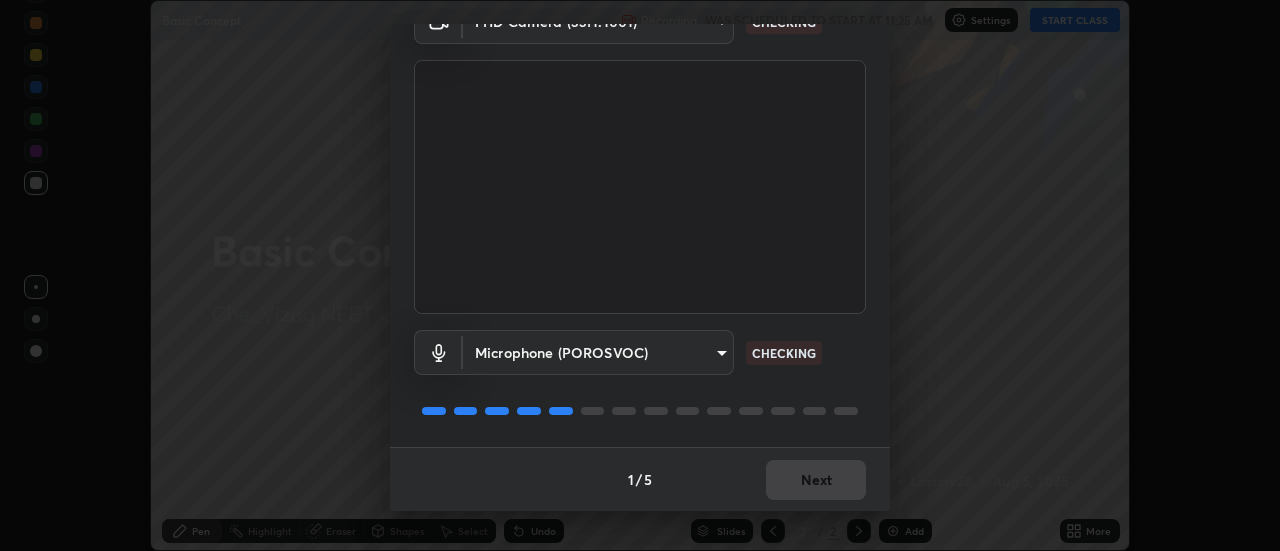 click on "1 / 5 Next" at bounding box center (640, 479) 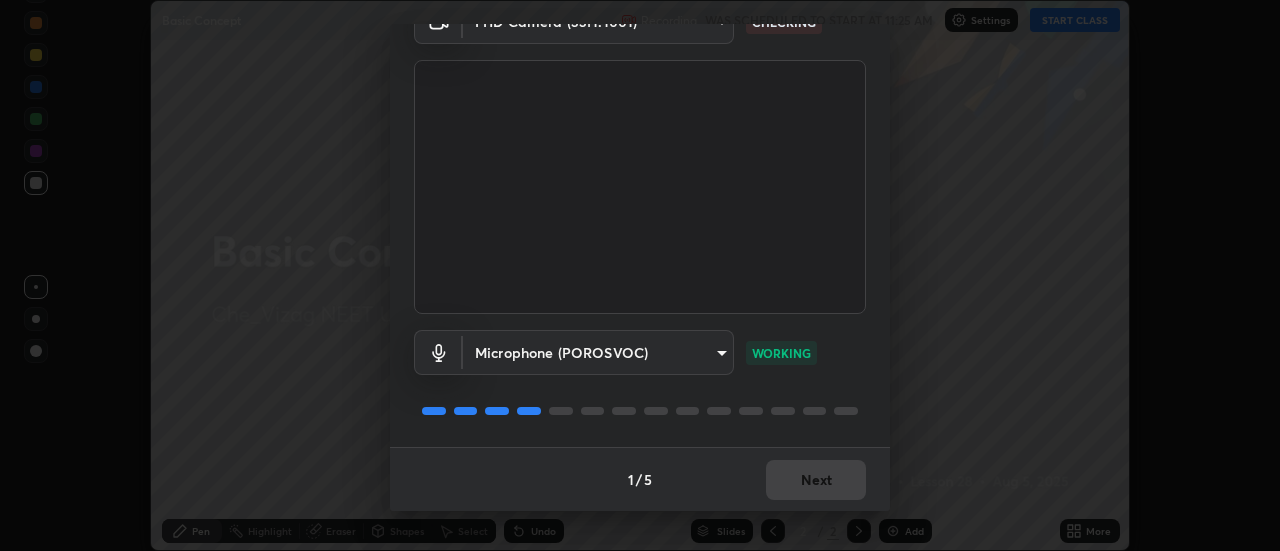 click on "1 / 5 Next" at bounding box center (640, 479) 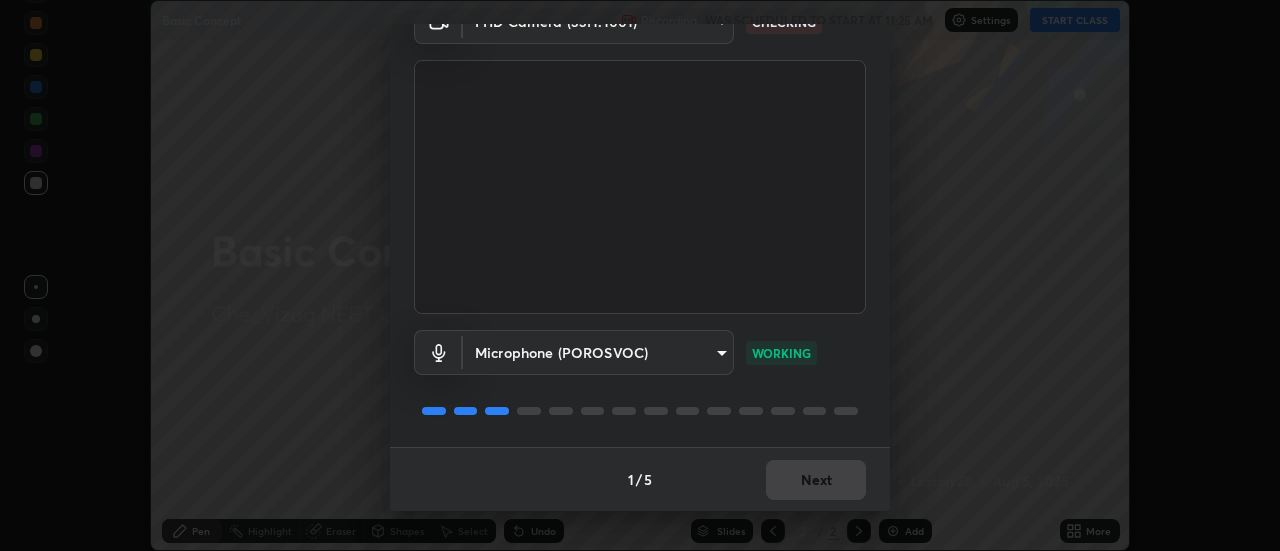 click on "1 / 5 Next" at bounding box center (640, 479) 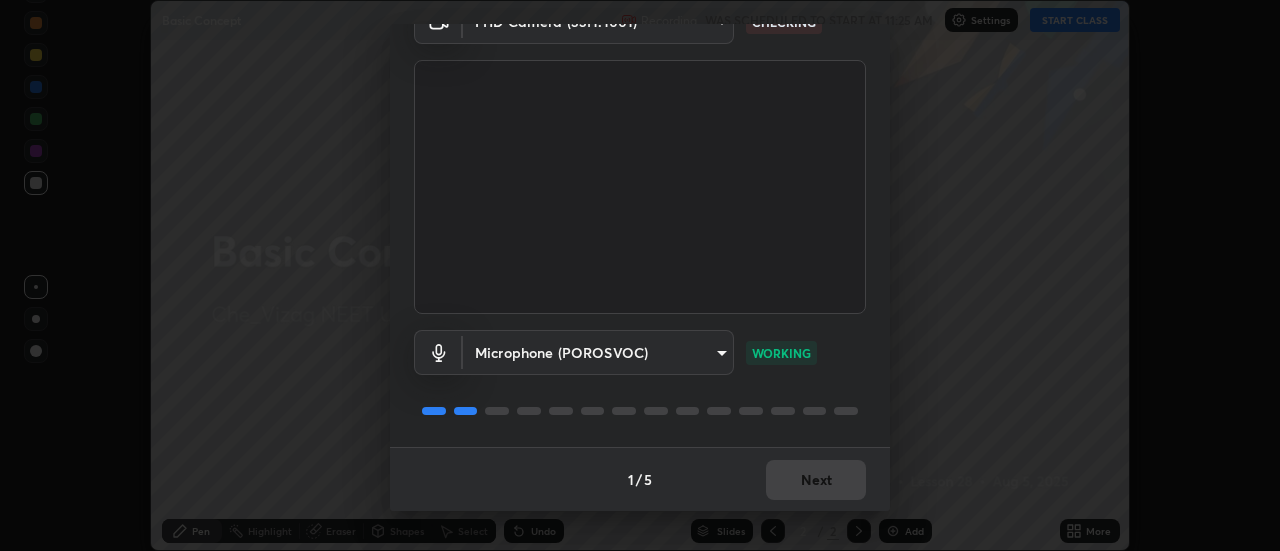 click on "1 / 5 Next" at bounding box center (640, 479) 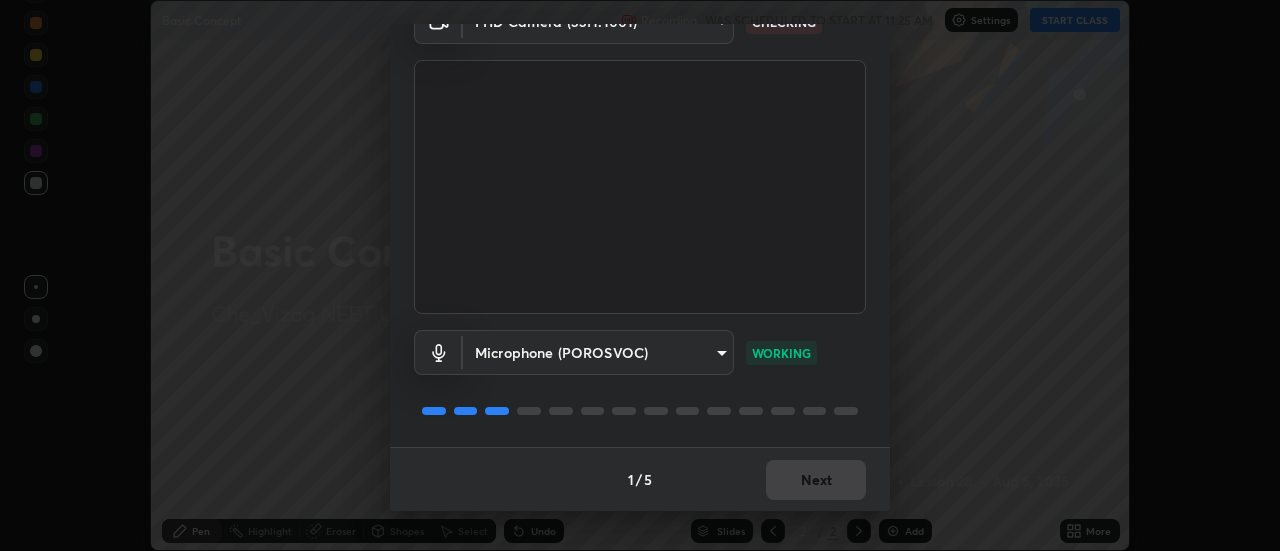 click on "Next" at bounding box center [816, 480] 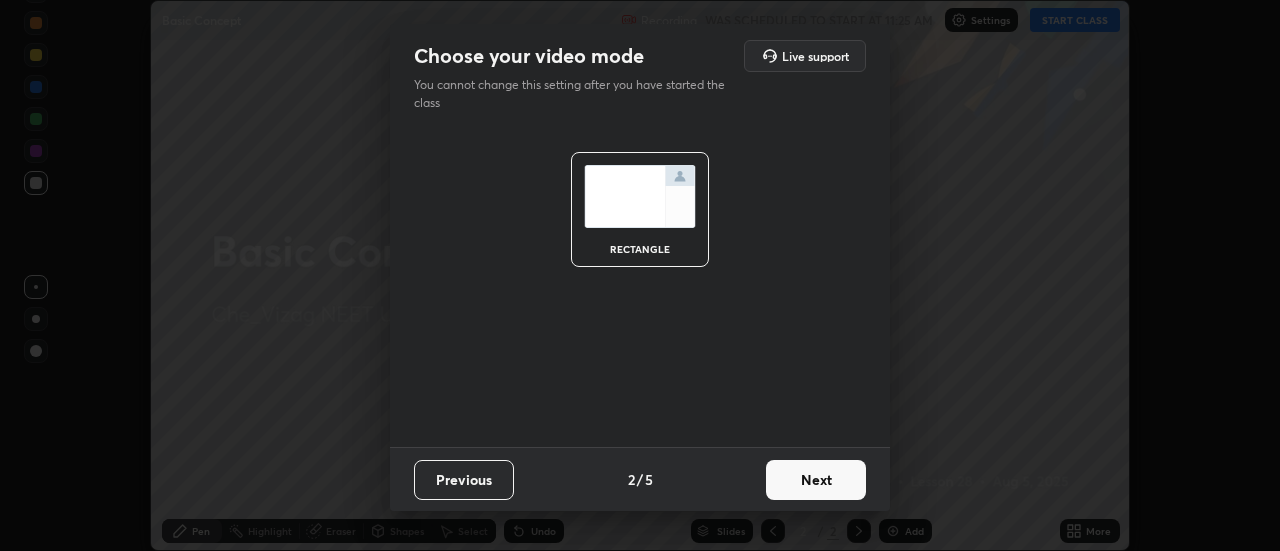 scroll, scrollTop: 0, scrollLeft: 0, axis: both 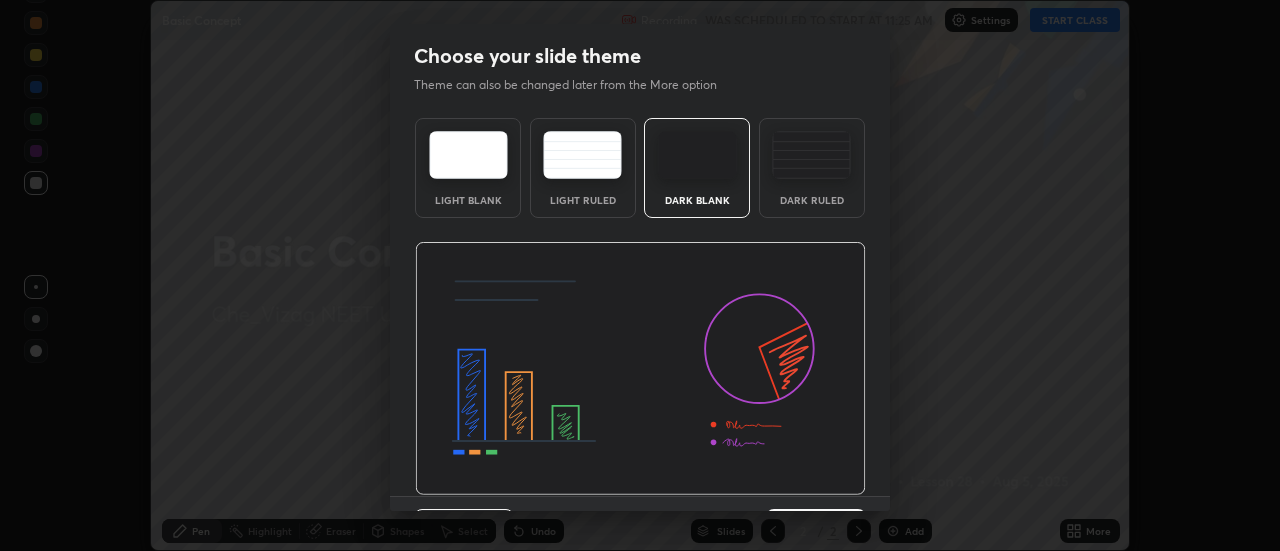 click at bounding box center [640, 369] 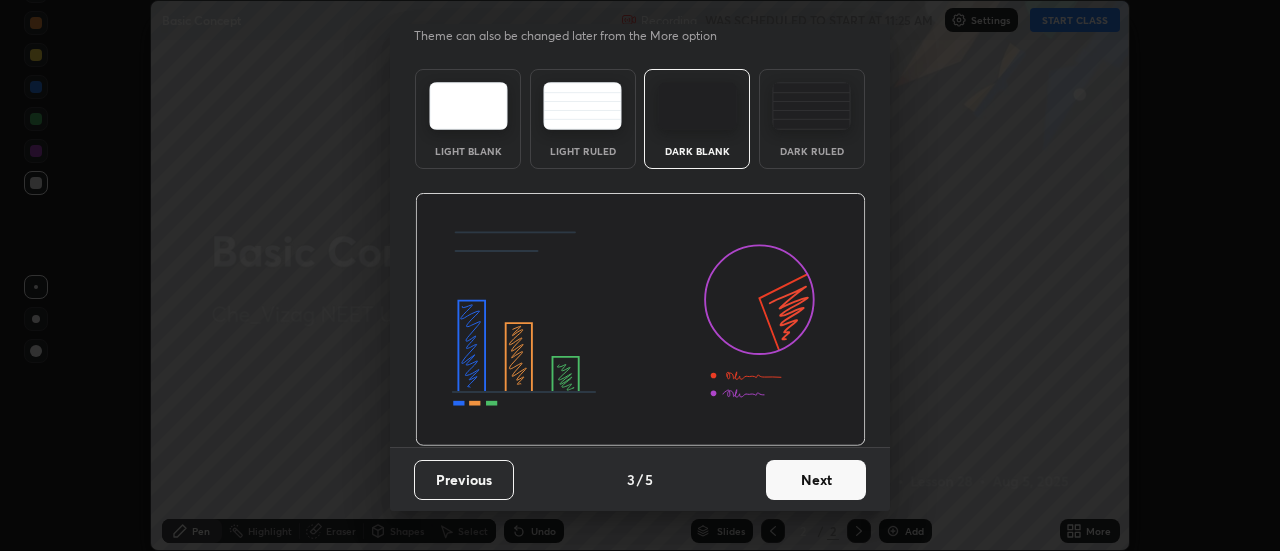 click on "Next" at bounding box center (816, 480) 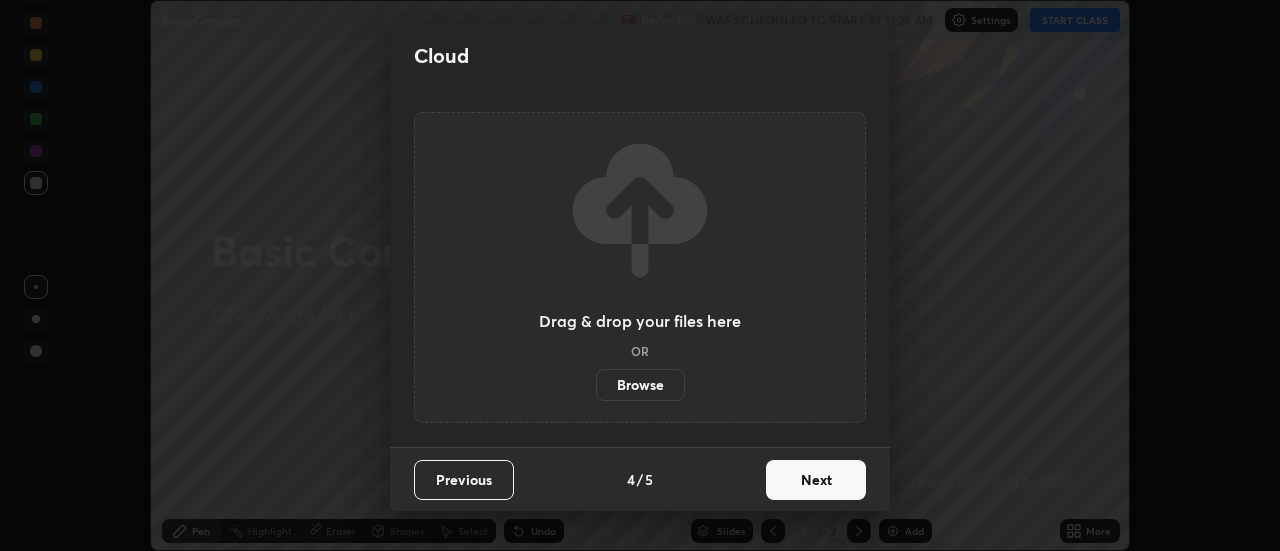 click on "Next" at bounding box center (816, 480) 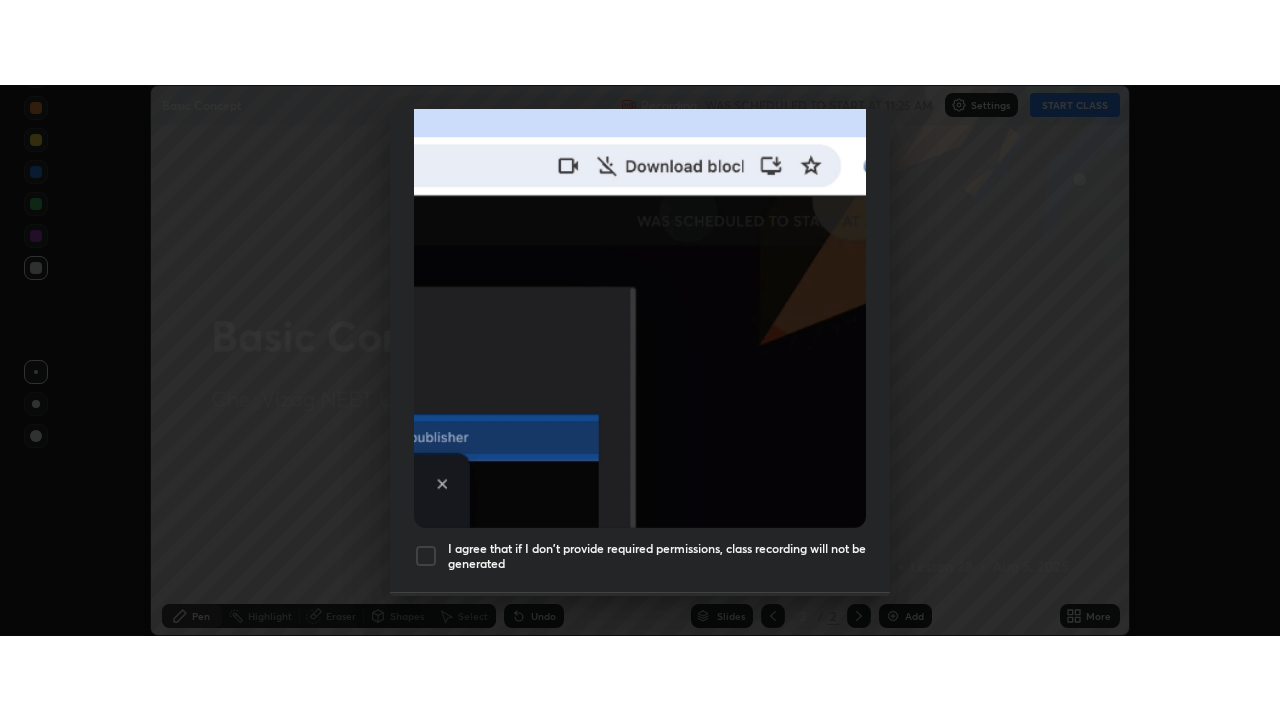 scroll, scrollTop: 513, scrollLeft: 0, axis: vertical 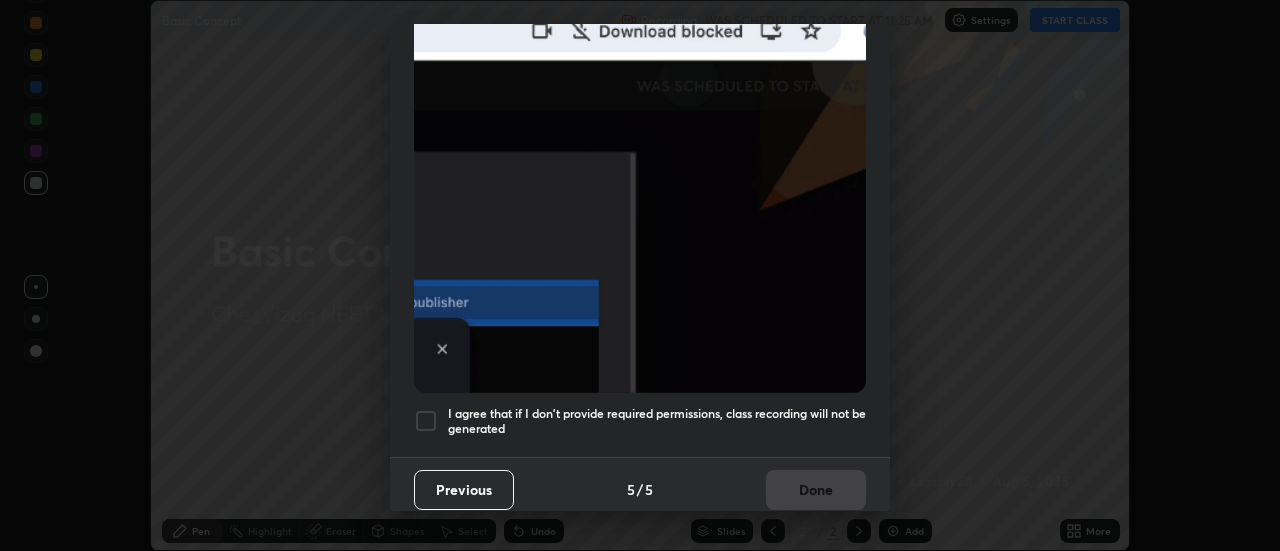 click at bounding box center [426, 421] 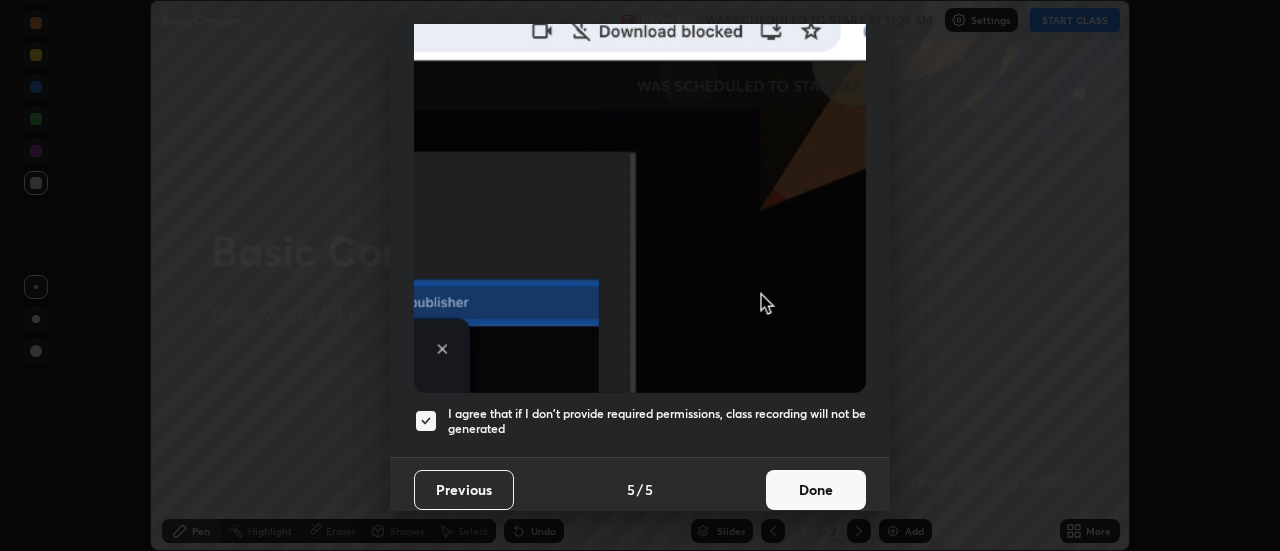 click on "Done" at bounding box center [816, 490] 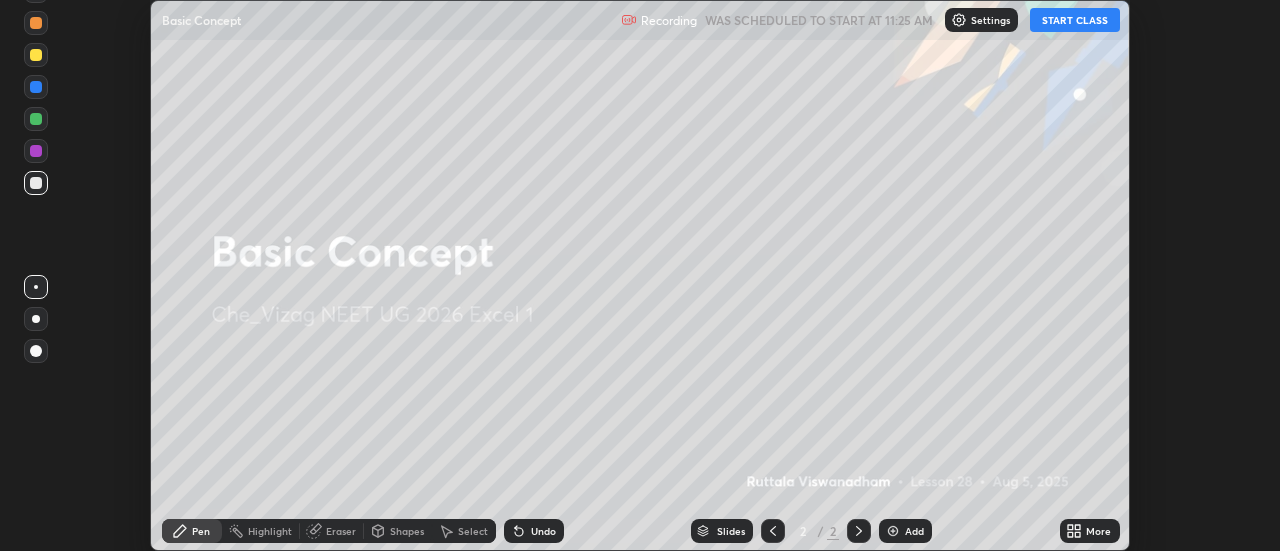 click on "More" at bounding box center [1090, 531] 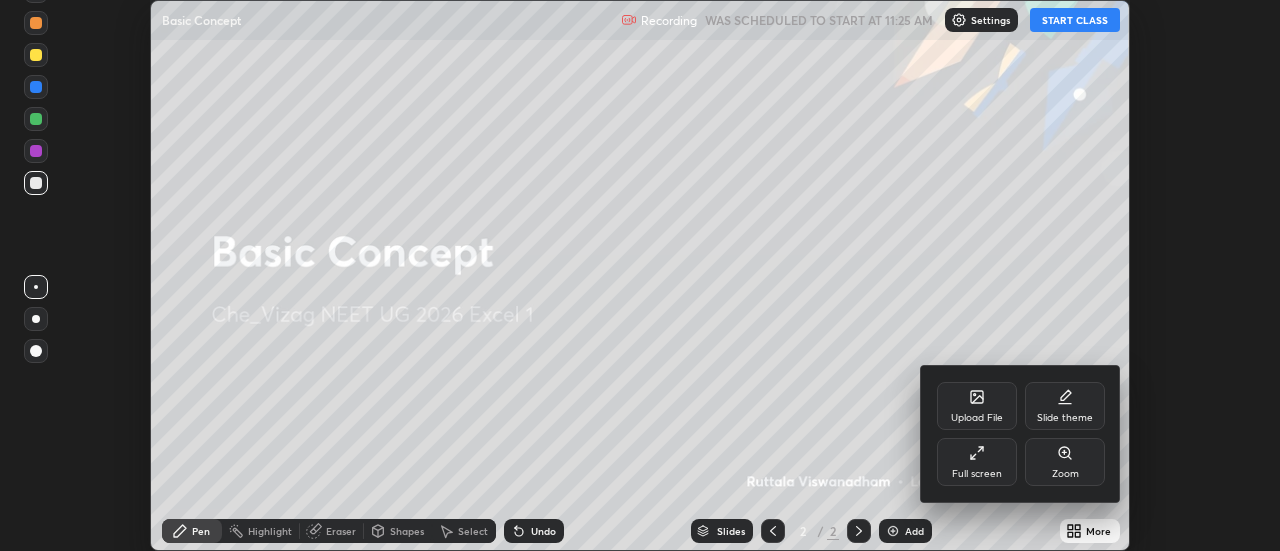 click 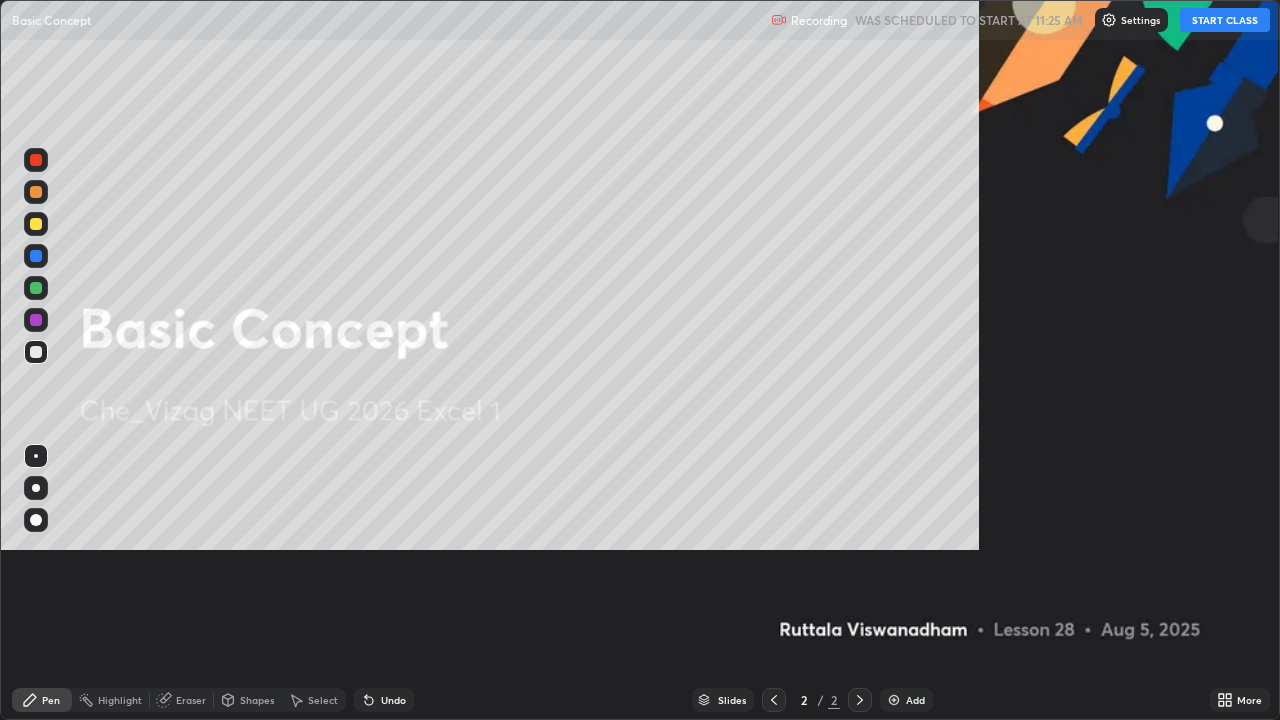 scroll, scrollTop: 99280, scrollLeft: 98720, axis: both 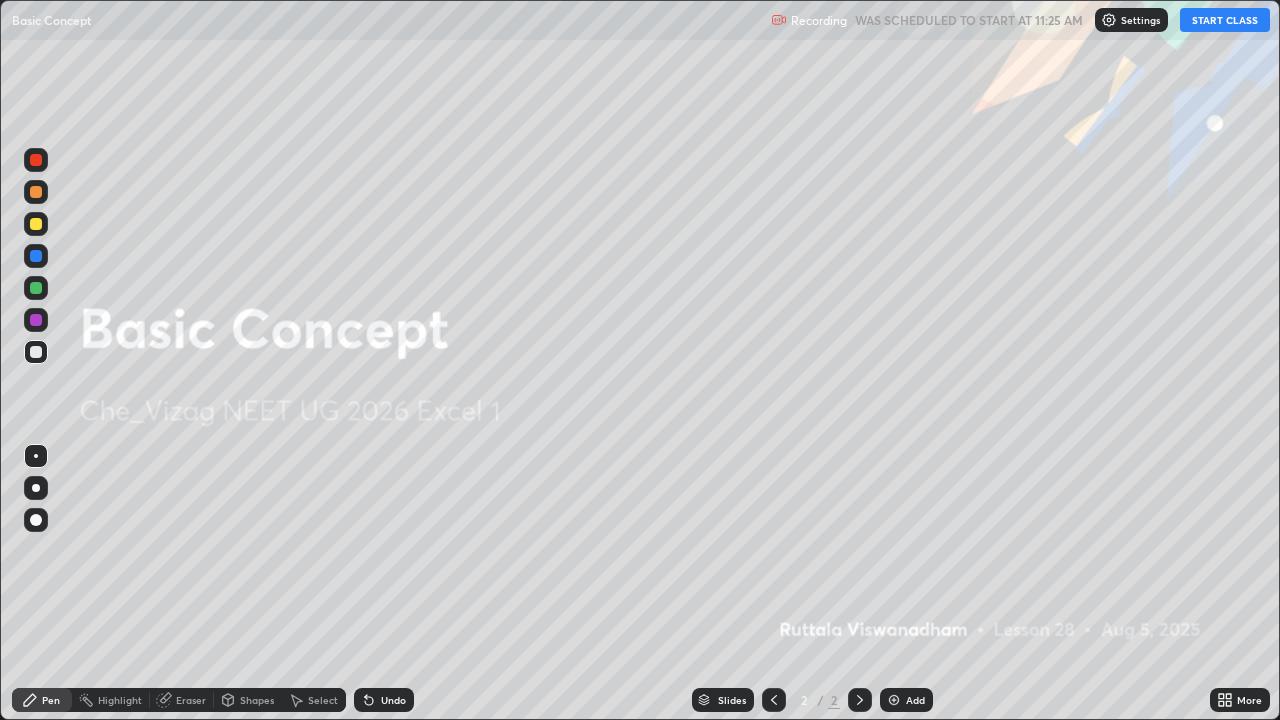 click on "START CLASS" at bounding box center [1225, 20] 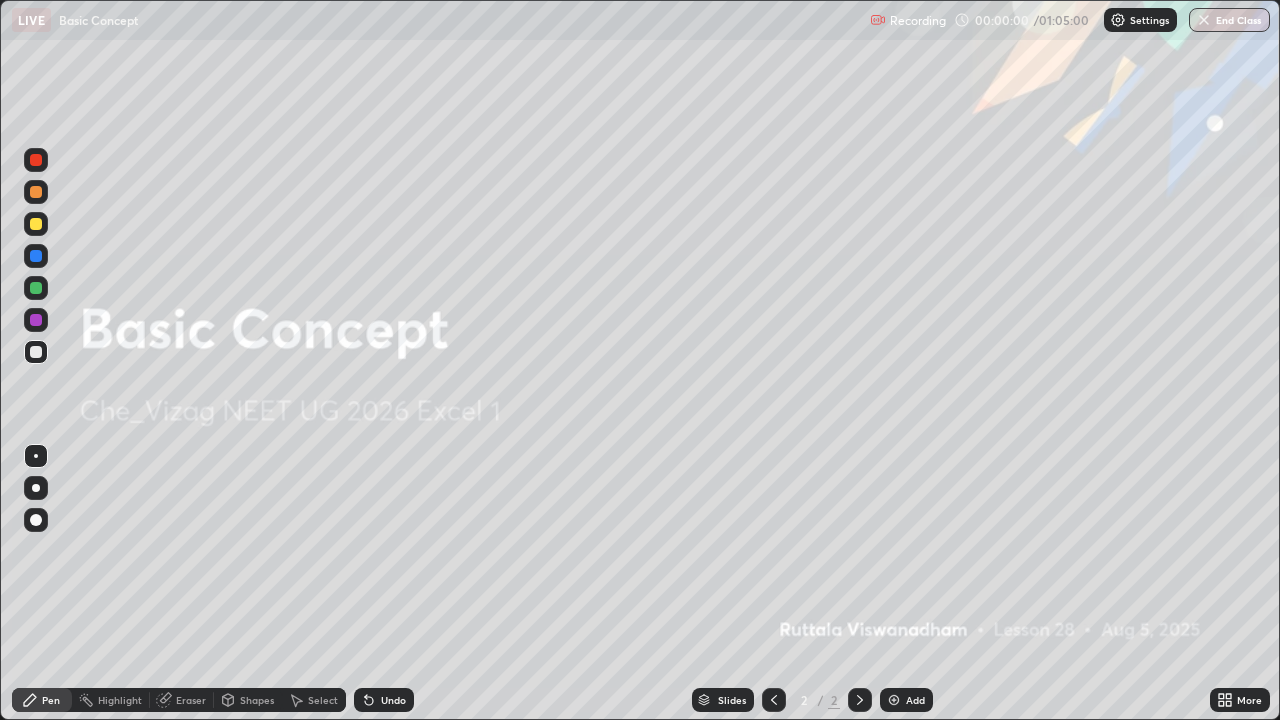 click on "Add" at bounding box center (906, 700) 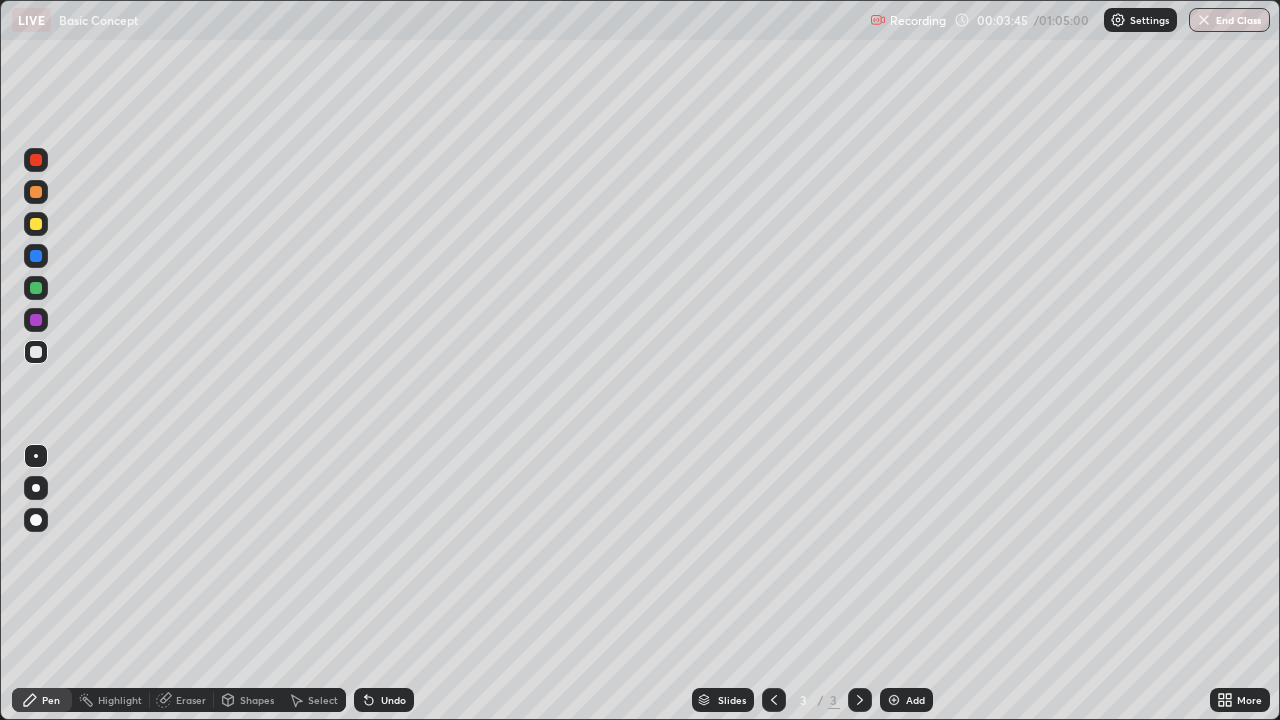 click on "Undo" at bounding box center (393, 700) 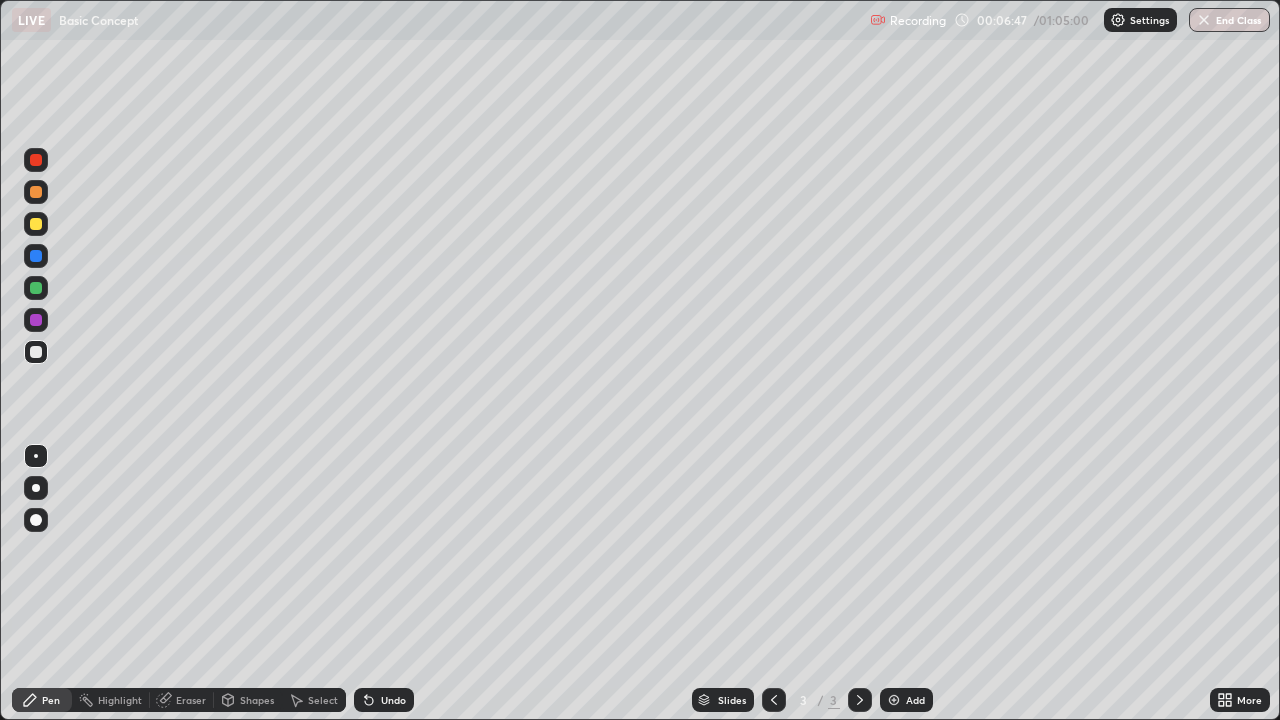 click on "Undo" at bounding box center [393, 700] 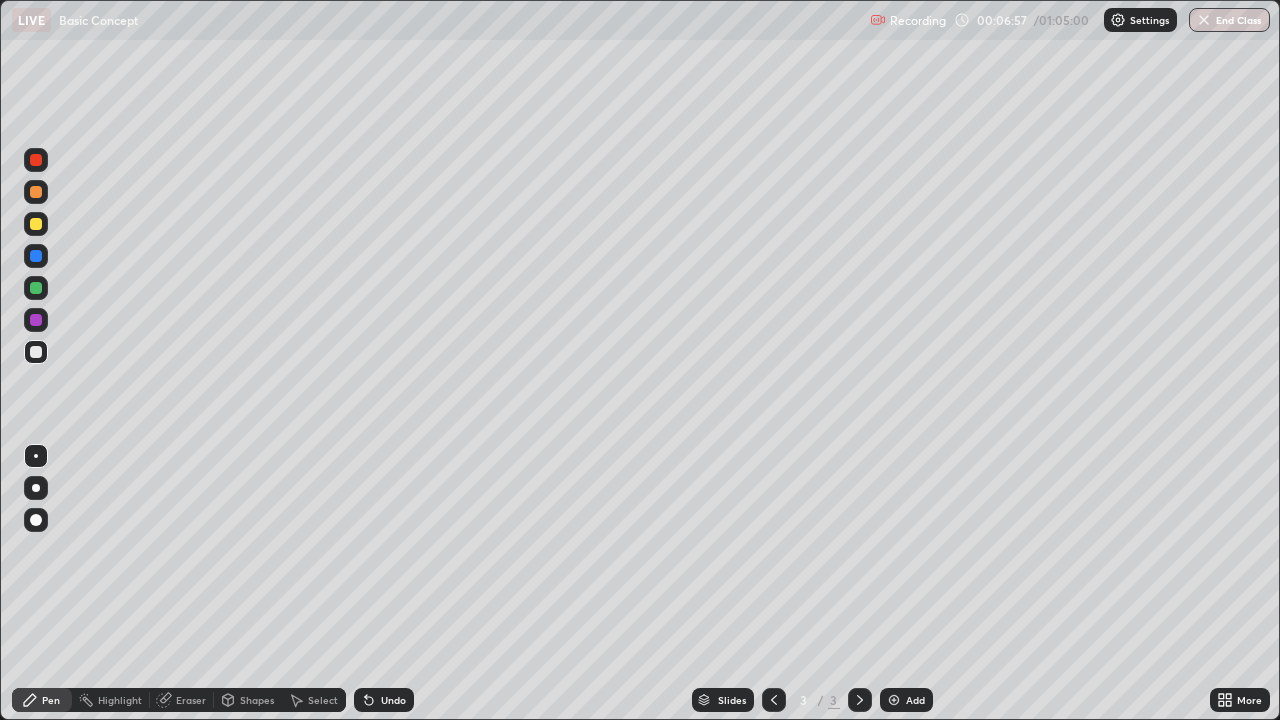 click on "Undo" at bounding box center (393, 700) 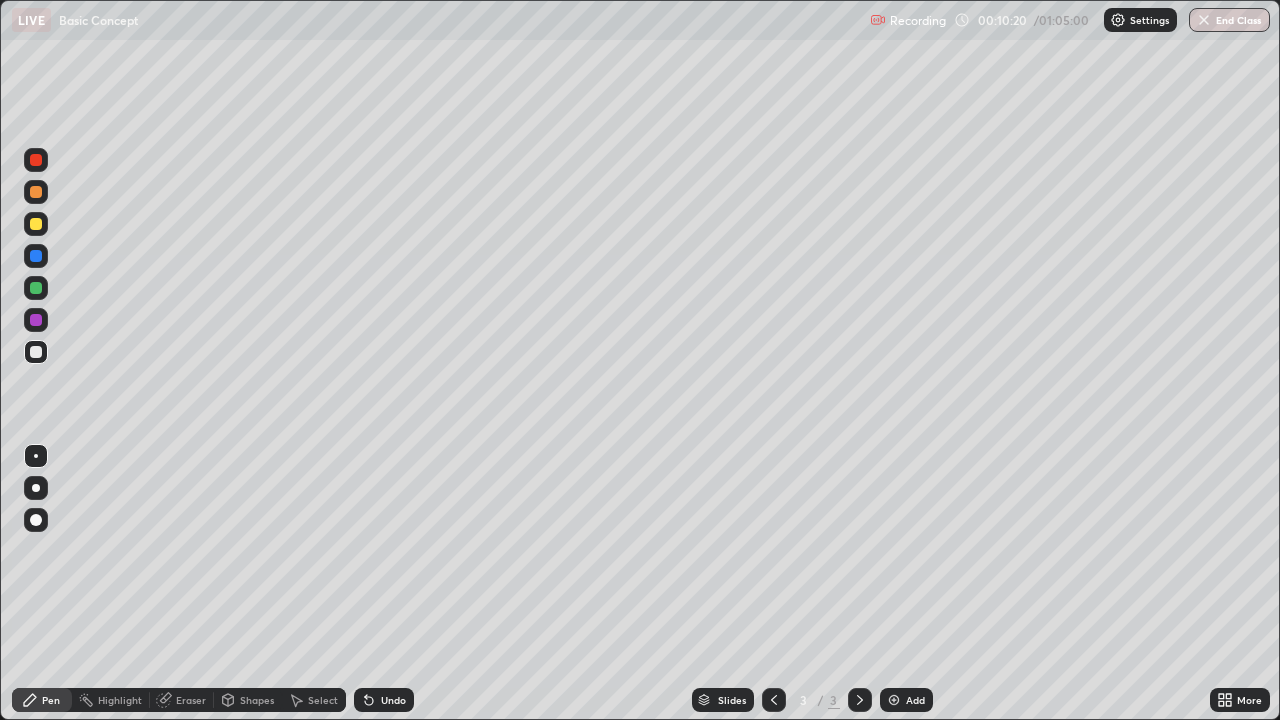 click on "Add" at bounding box center [906, 700] 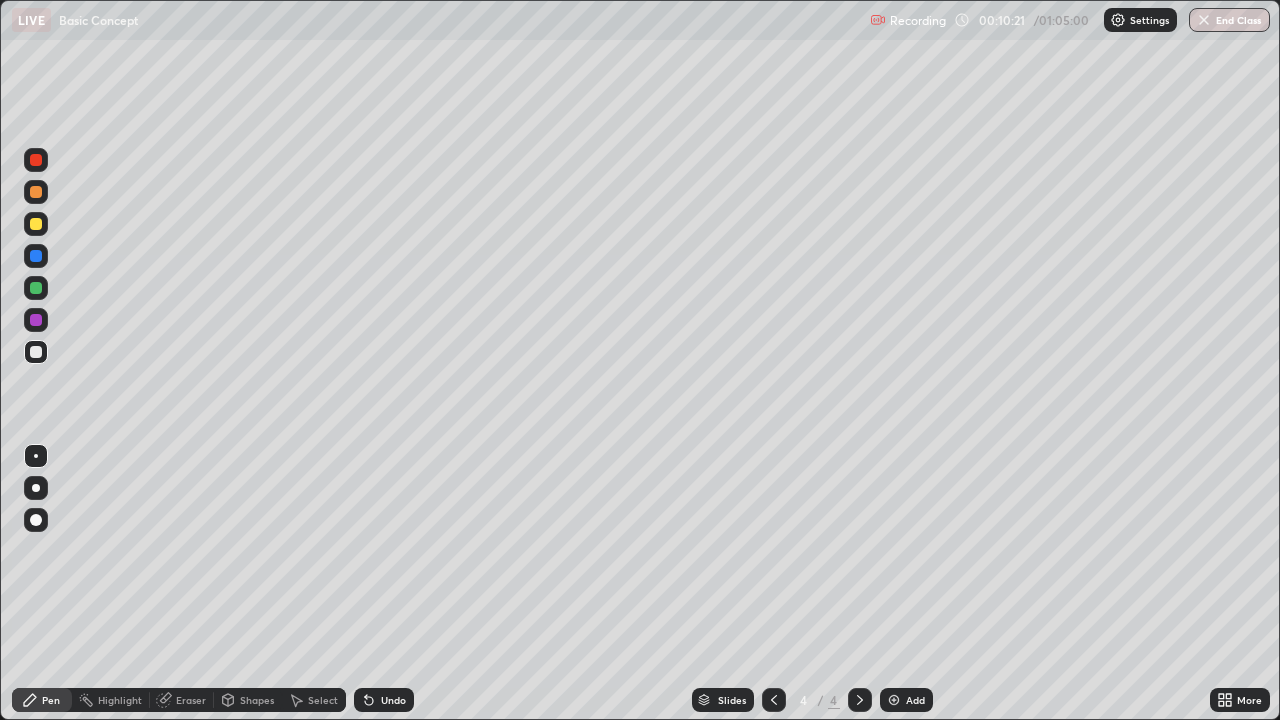 click at bounding box center (36, 224) 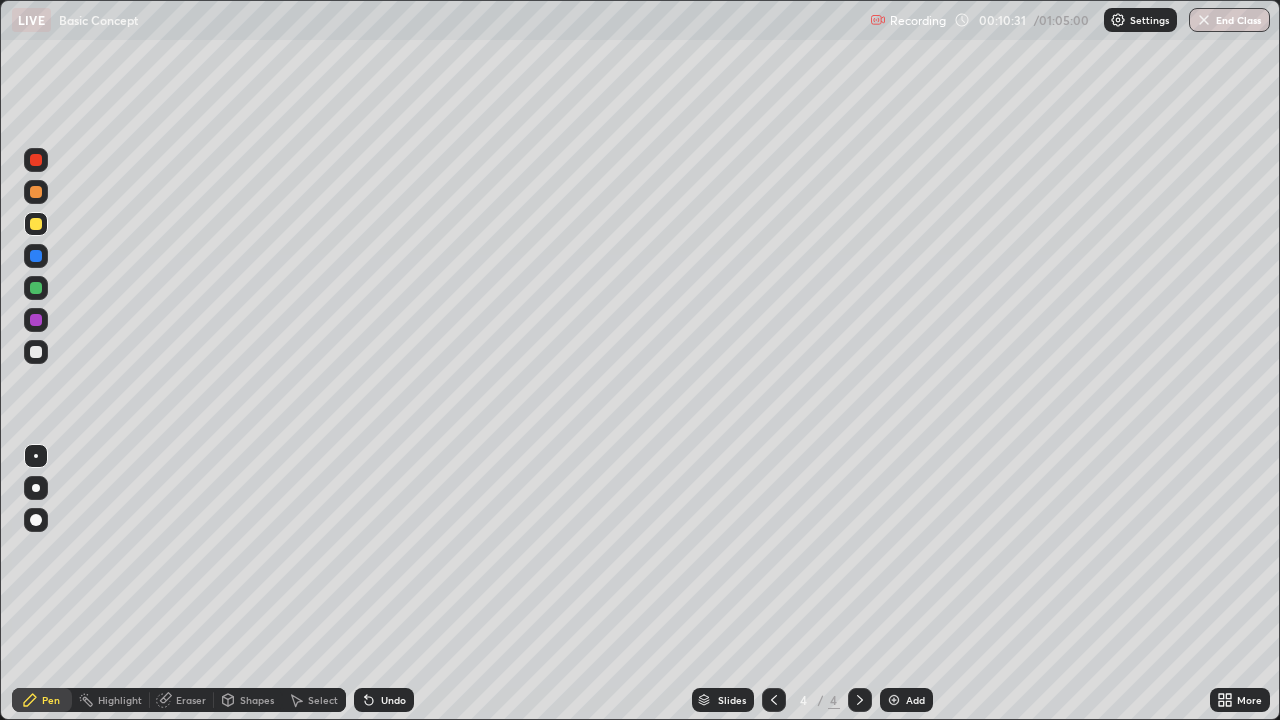 click at bounding box center [36, 352] 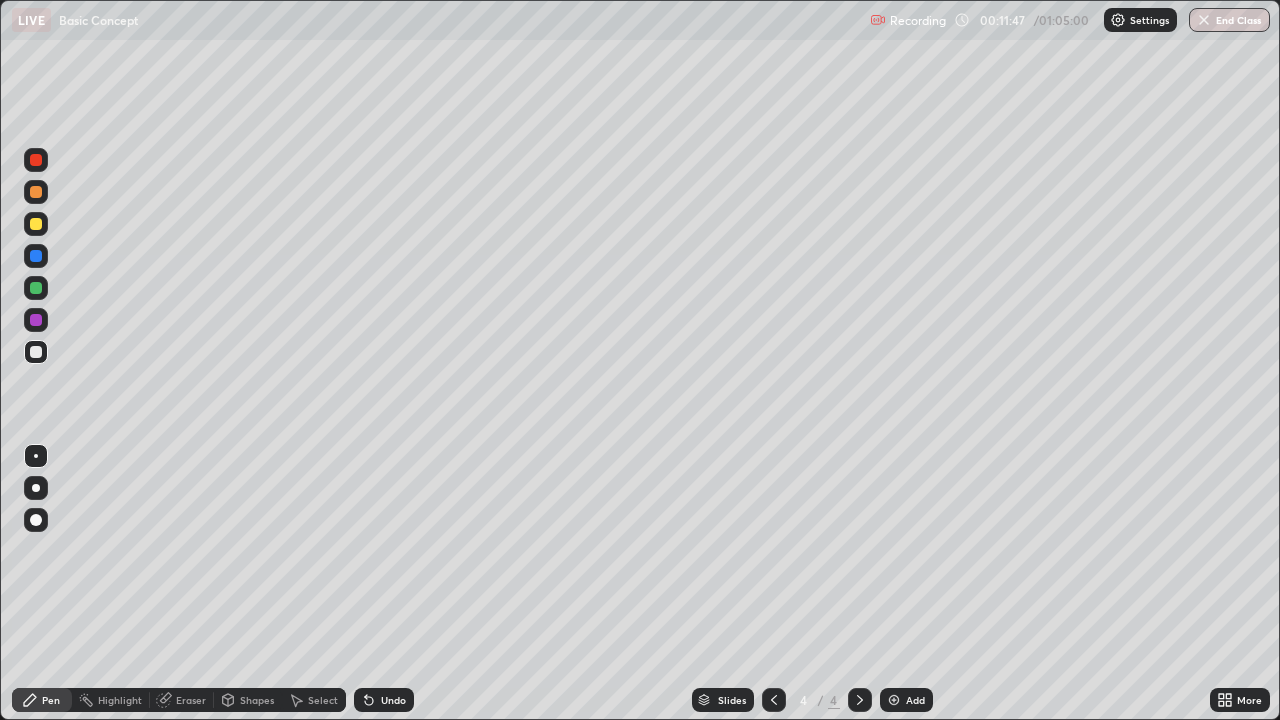 click on "Undo" at bounding box center (393, 700) 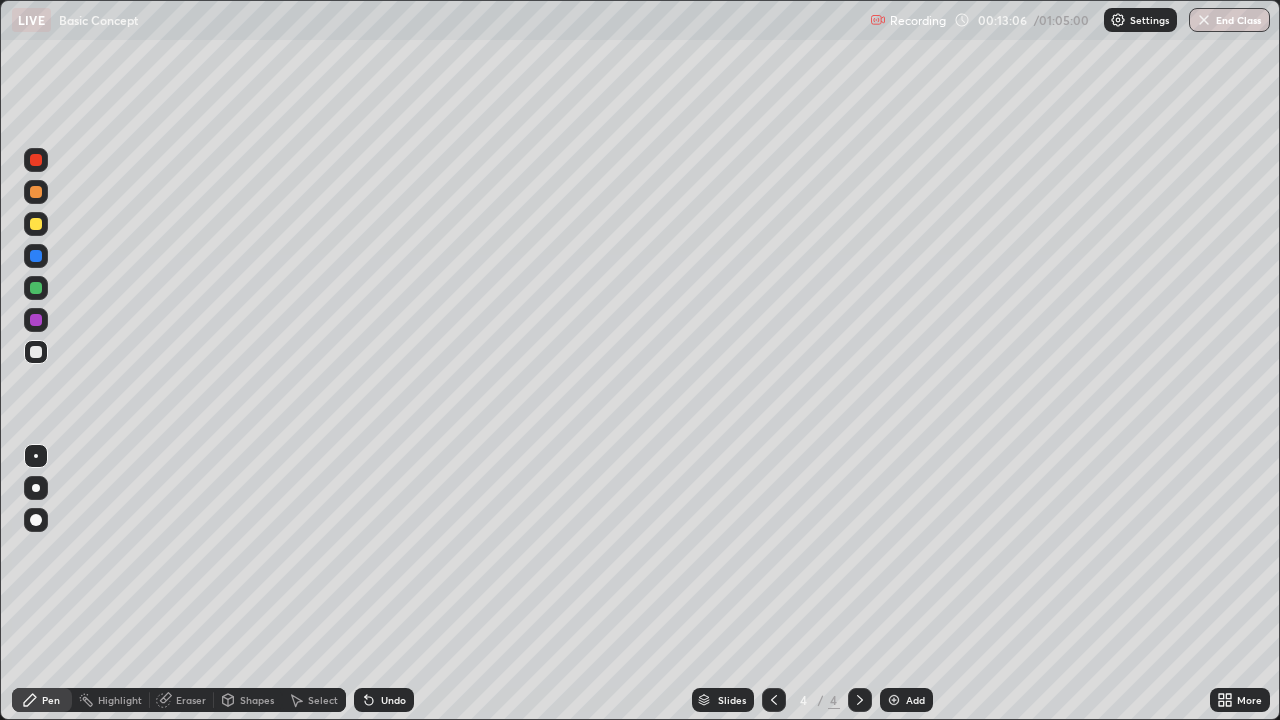 click on "Undo" at bounding box center [393, 700] 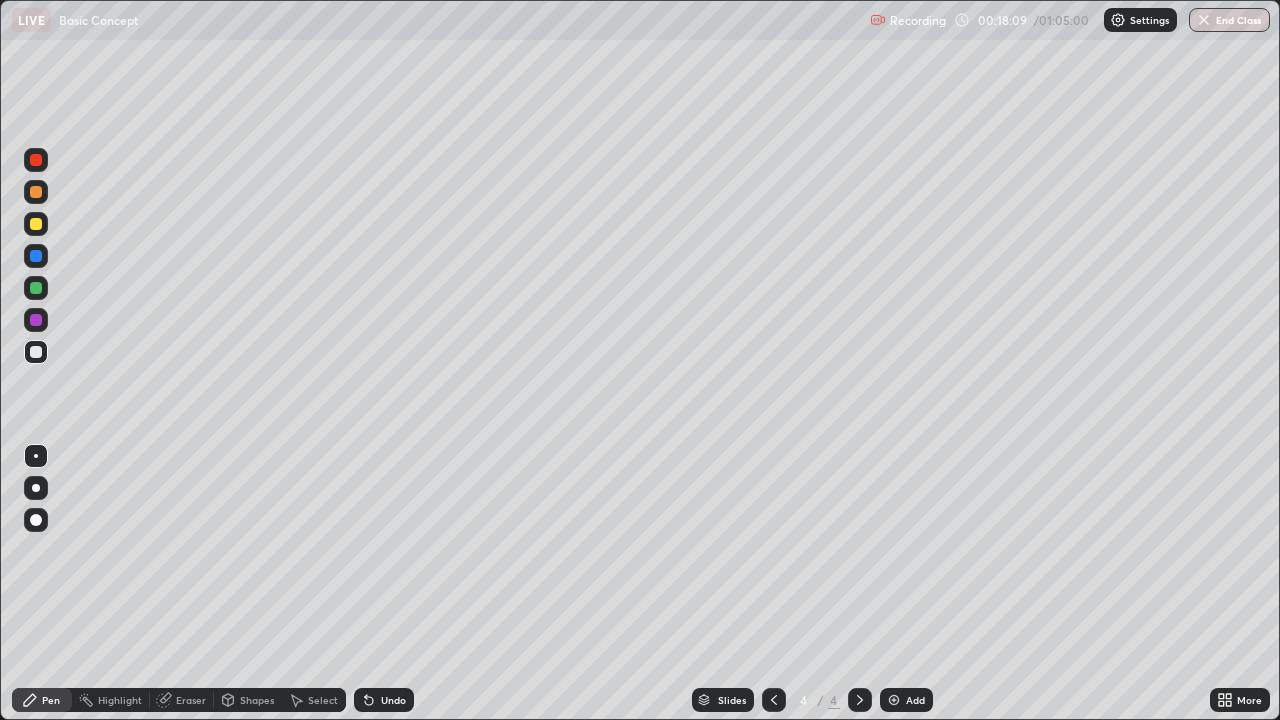 click on "Add" at bounding box center (915, 700) 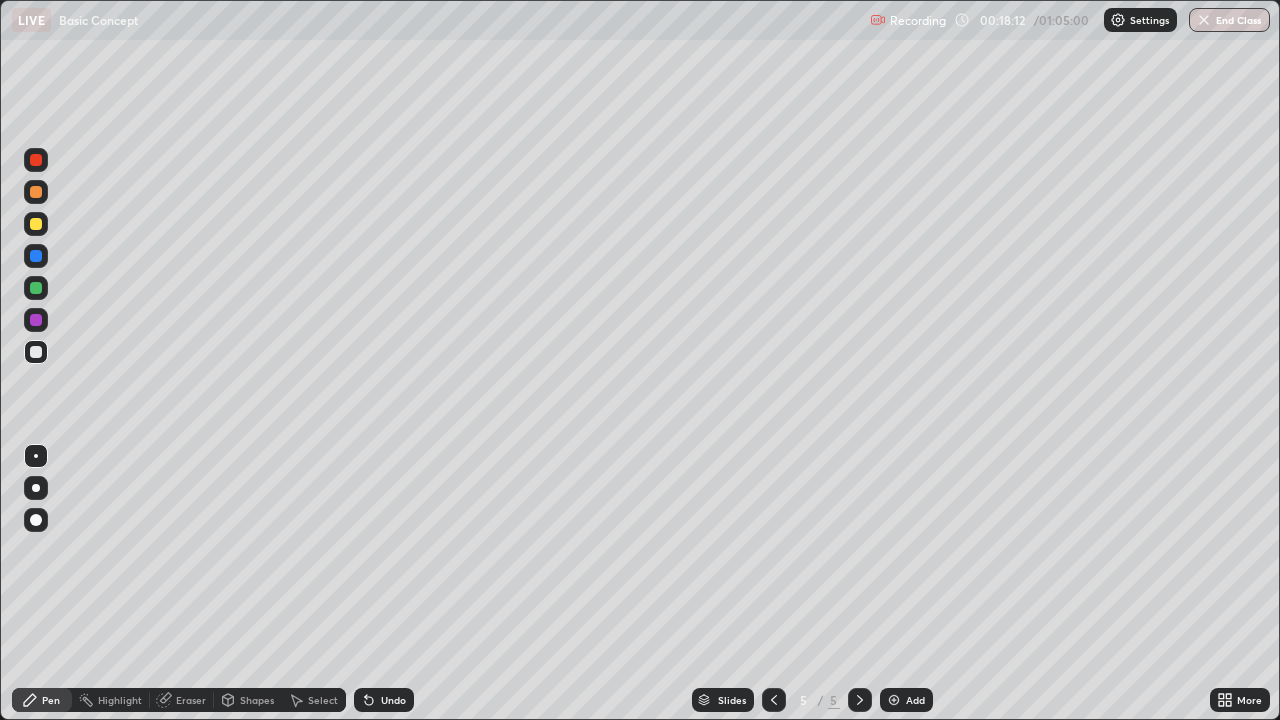 click on "Undo" at bounding box center (393, 700) 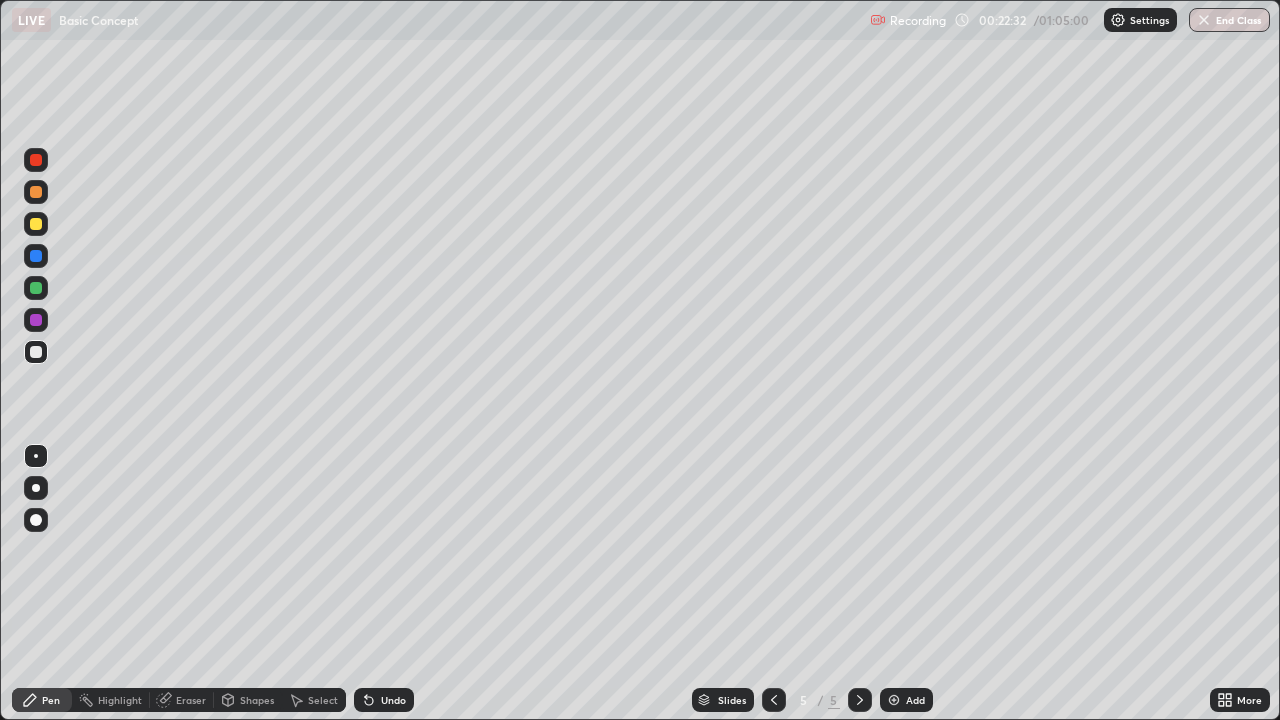 click on "Undo" at bounding box center [393, 700] 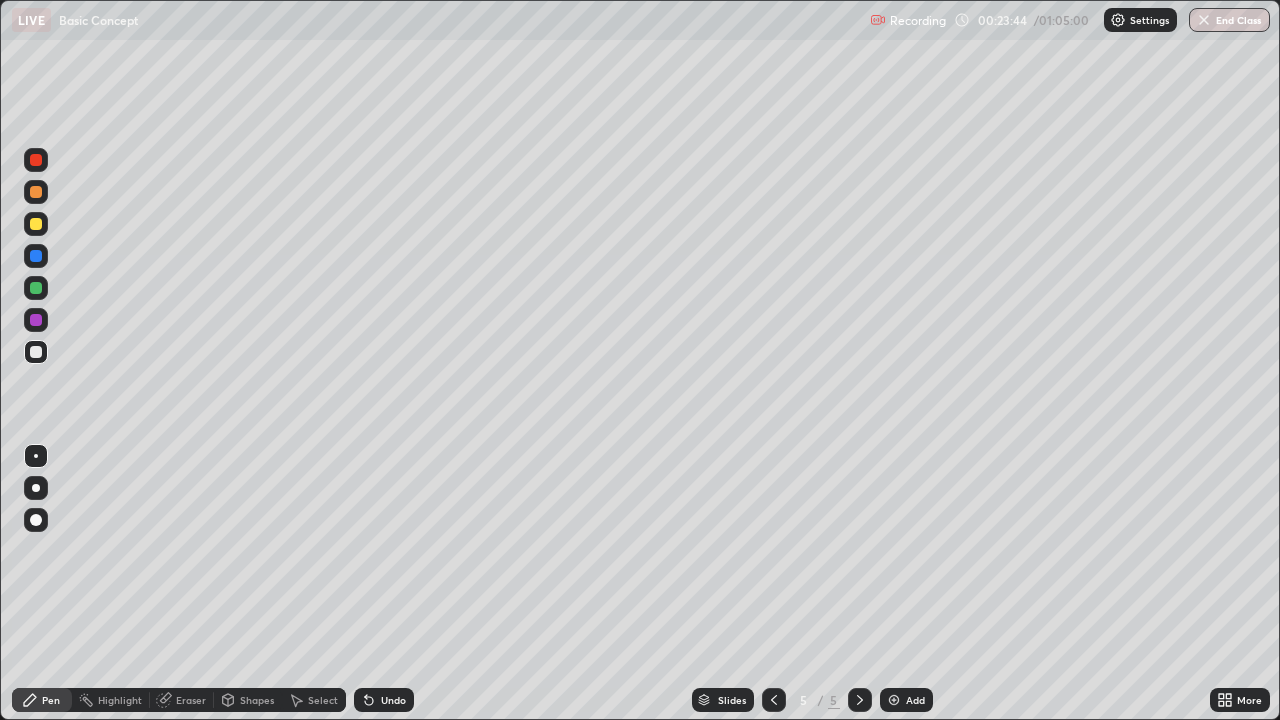 click on "Select" at bounding box center [323, 700] 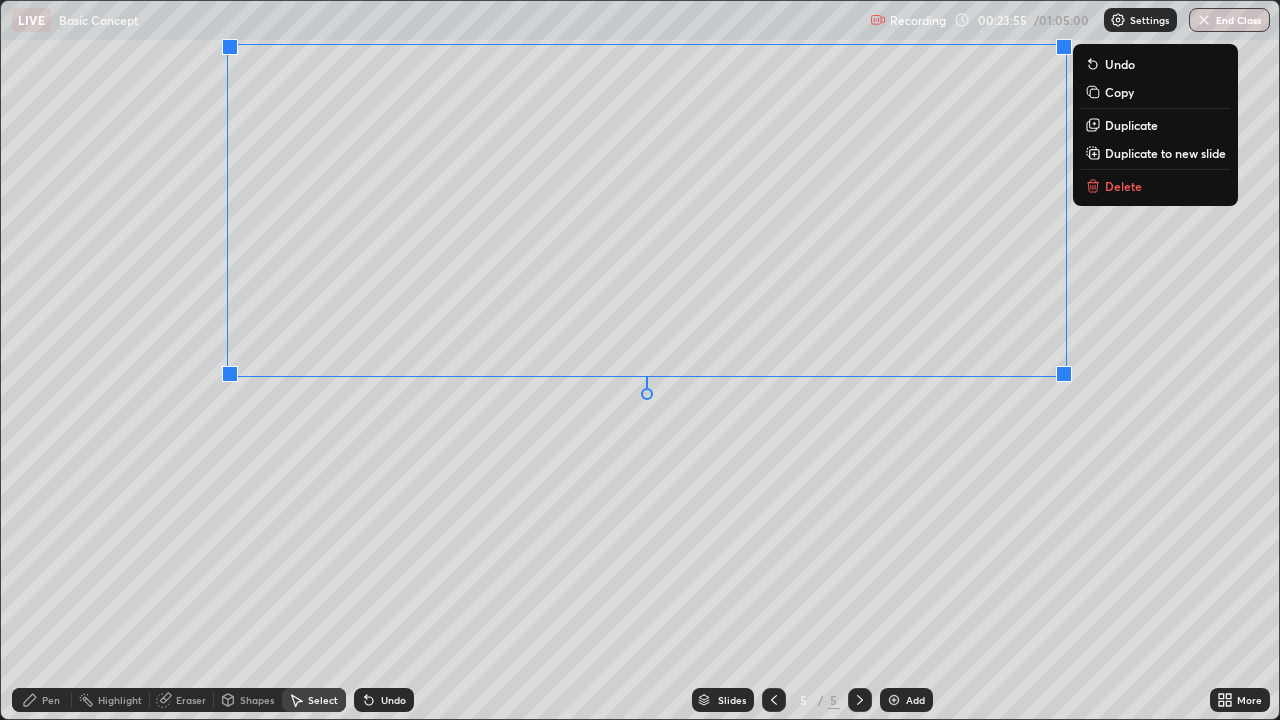 click on "0 ° Undo Copy Duplicate Duplicate to new slide Delete" at bounding box center (640, 360) 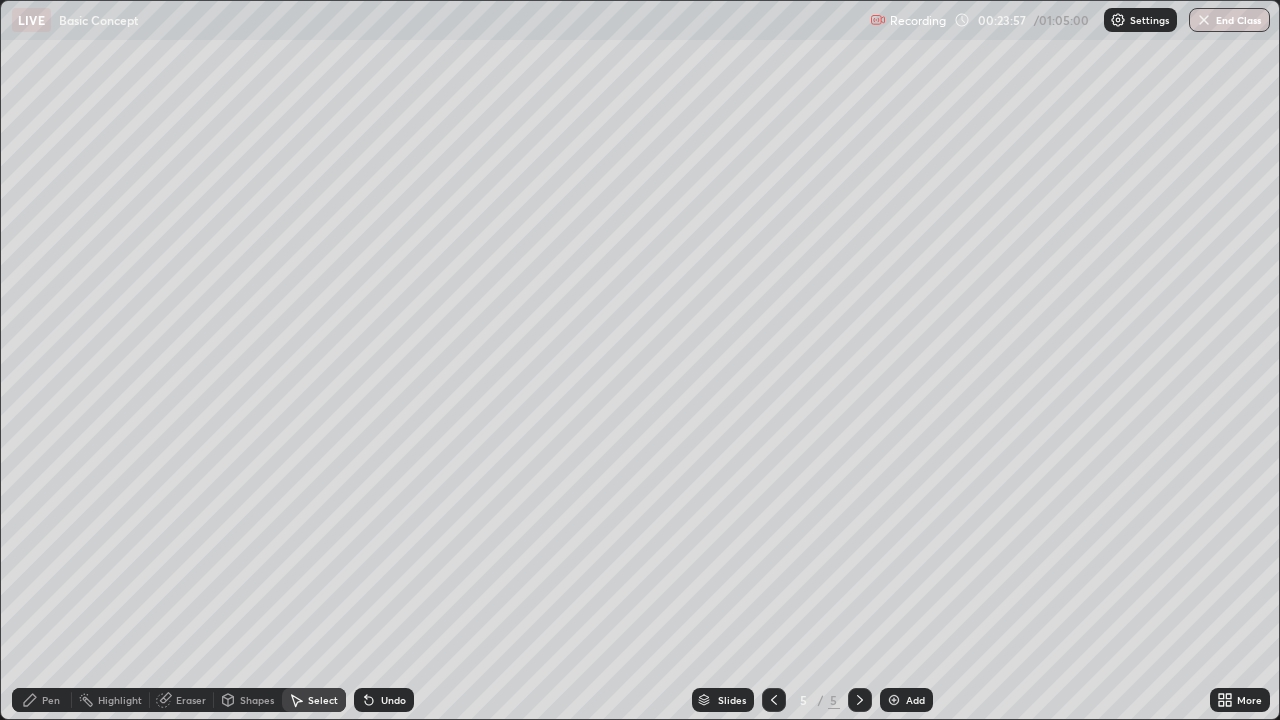 click on "Pen" at bounding box center [51, 700] 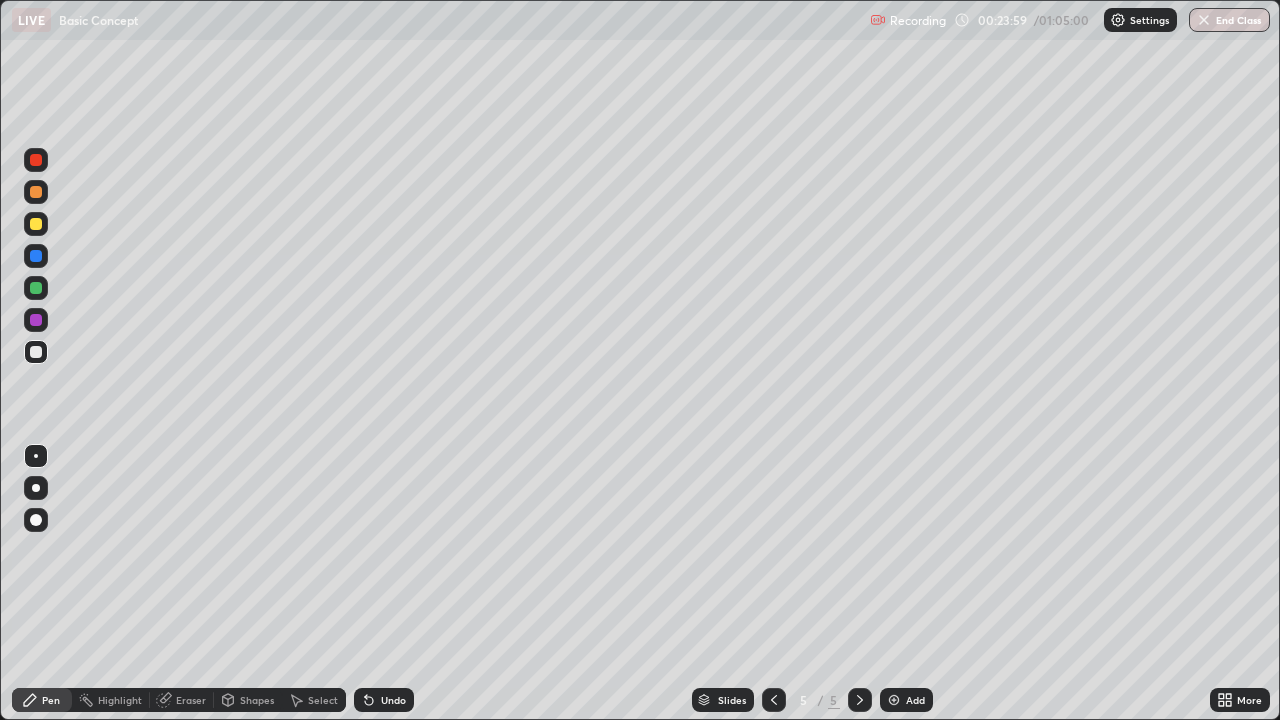 click on "Select" at bounding box center [314, 700] 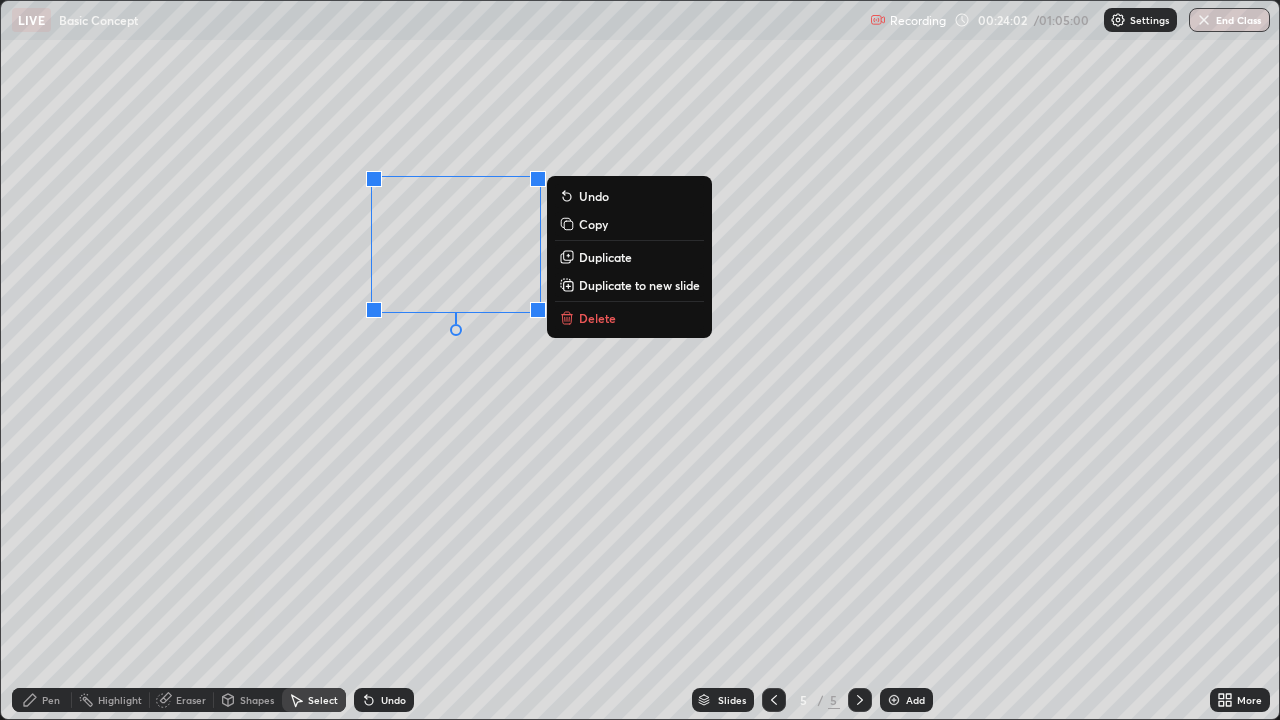 click on "Duplicate" at bounding box center (605, 257) 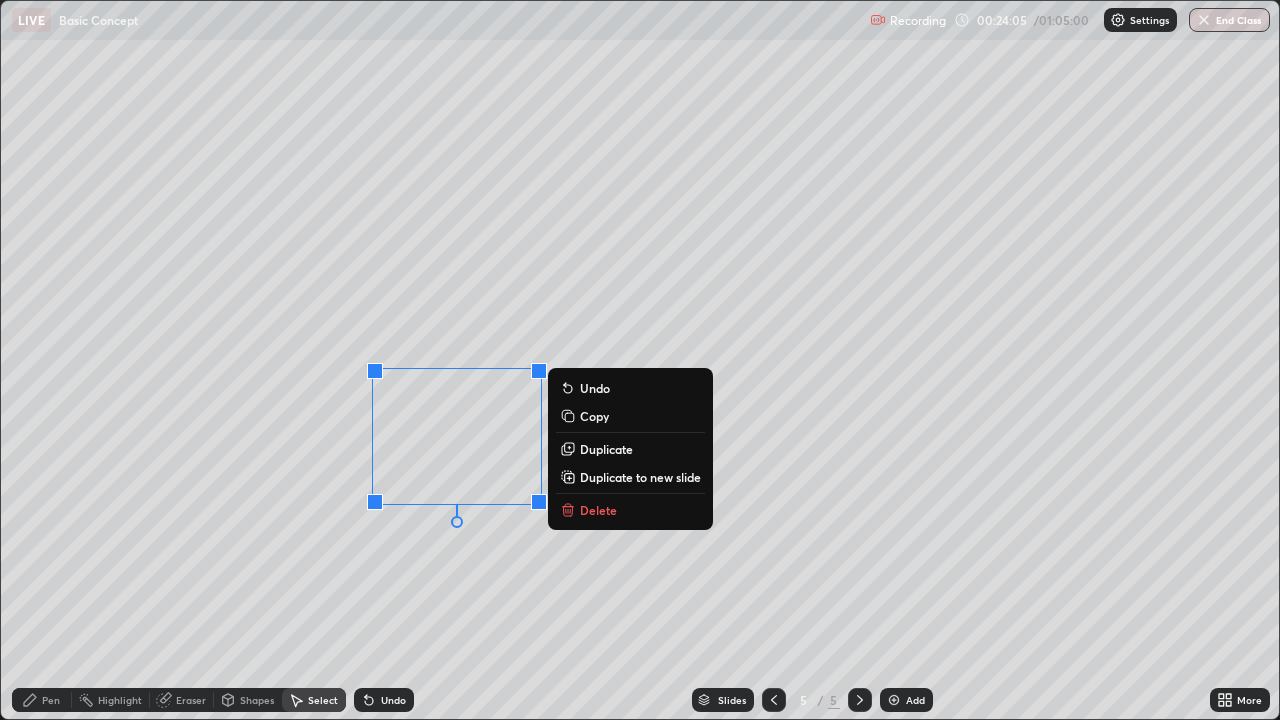 click on "0 ° Undo Copy Duplicate Duplicate to new slide Delete" at bounding box center [640, 360] 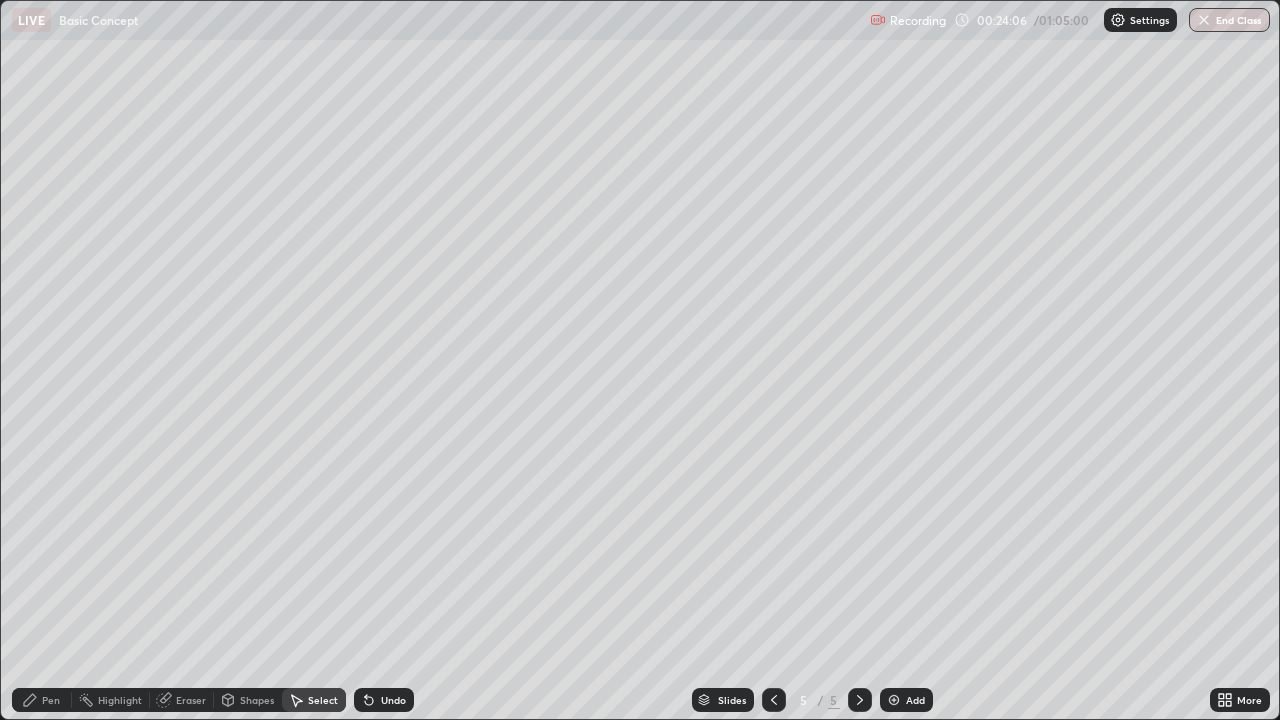 click on "Pen" at bounding box center [51, 700] 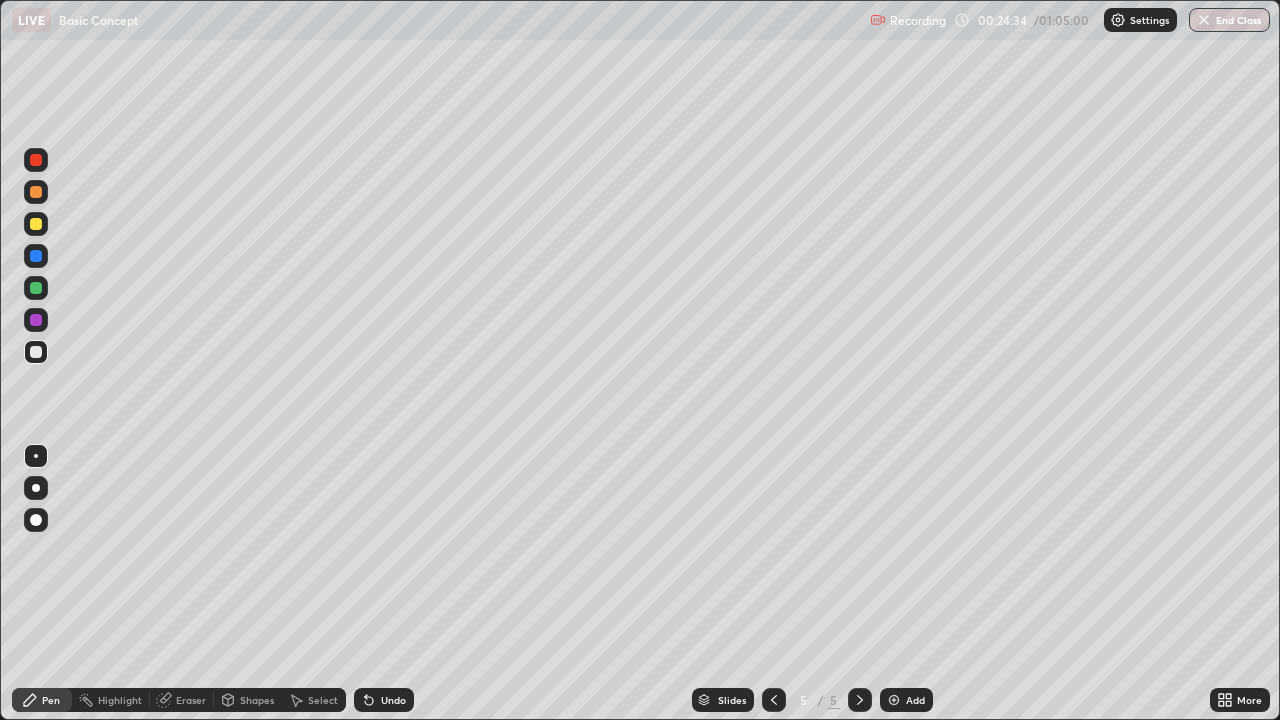 click on "Undo" at bounding box center (393, 700) 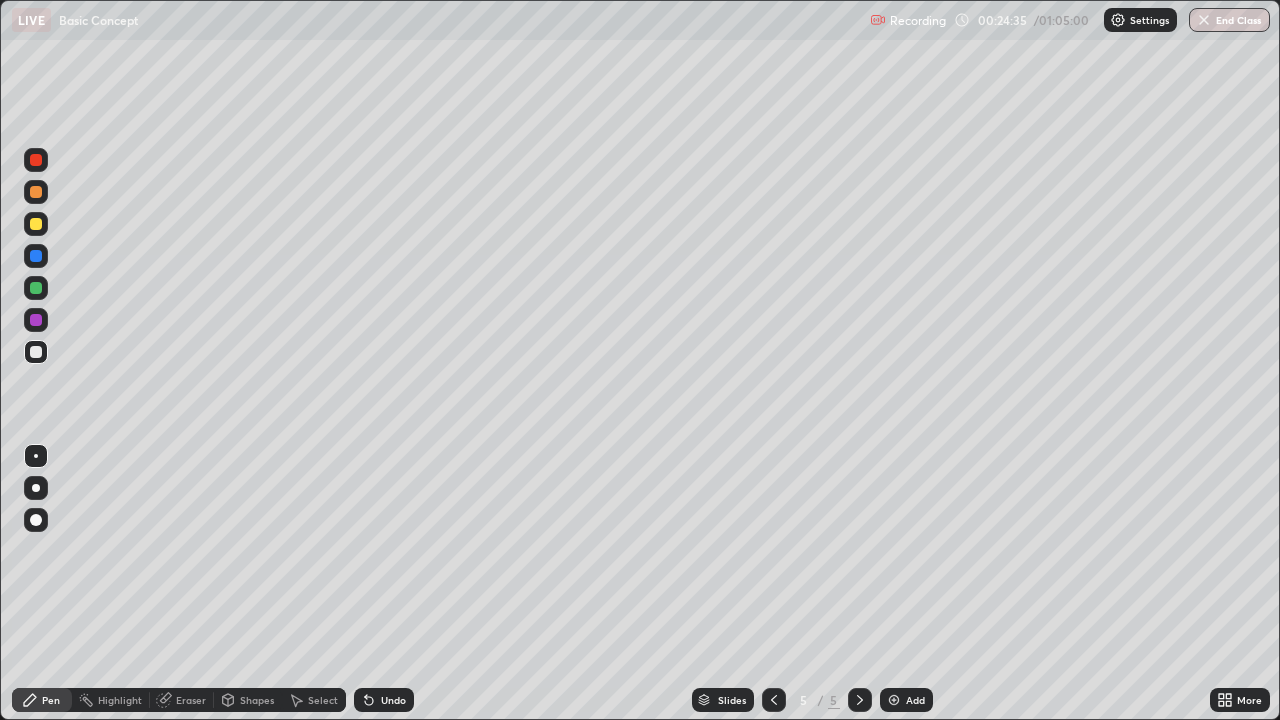 click on "Undo" at bounding box center [393, 700] 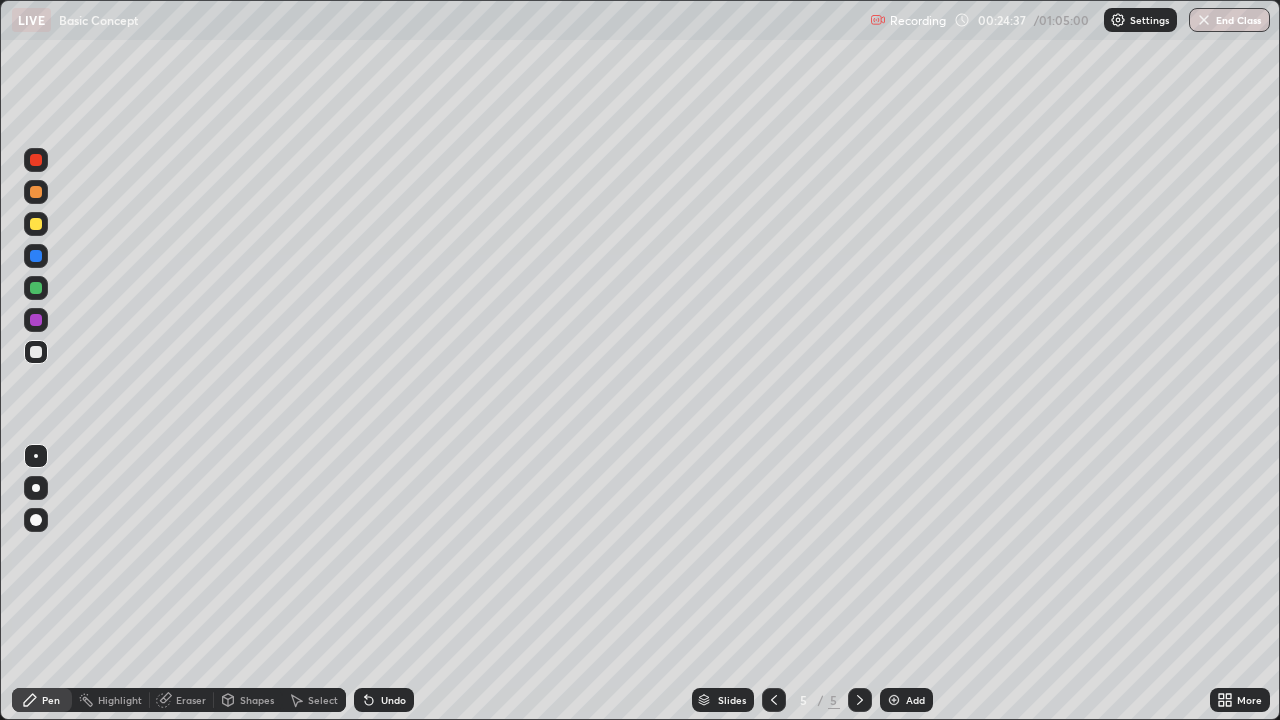 click 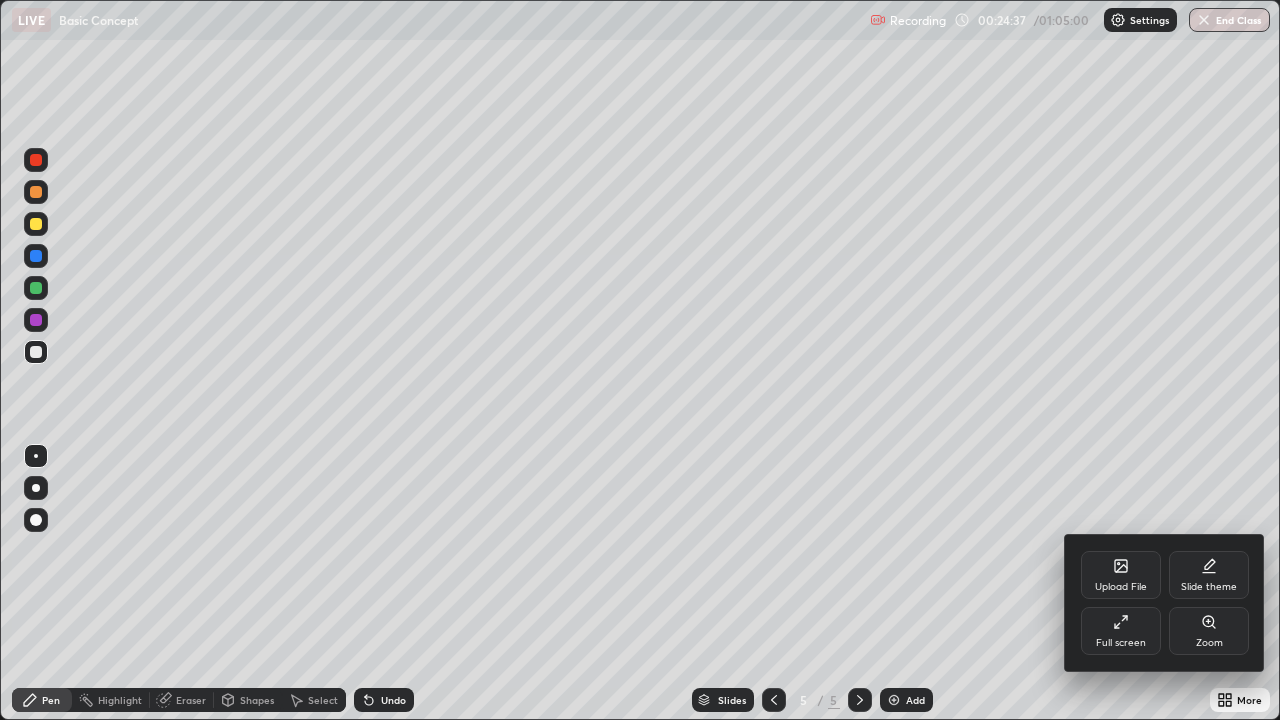 click on "Full screen" at bounding box center [1121, 631] 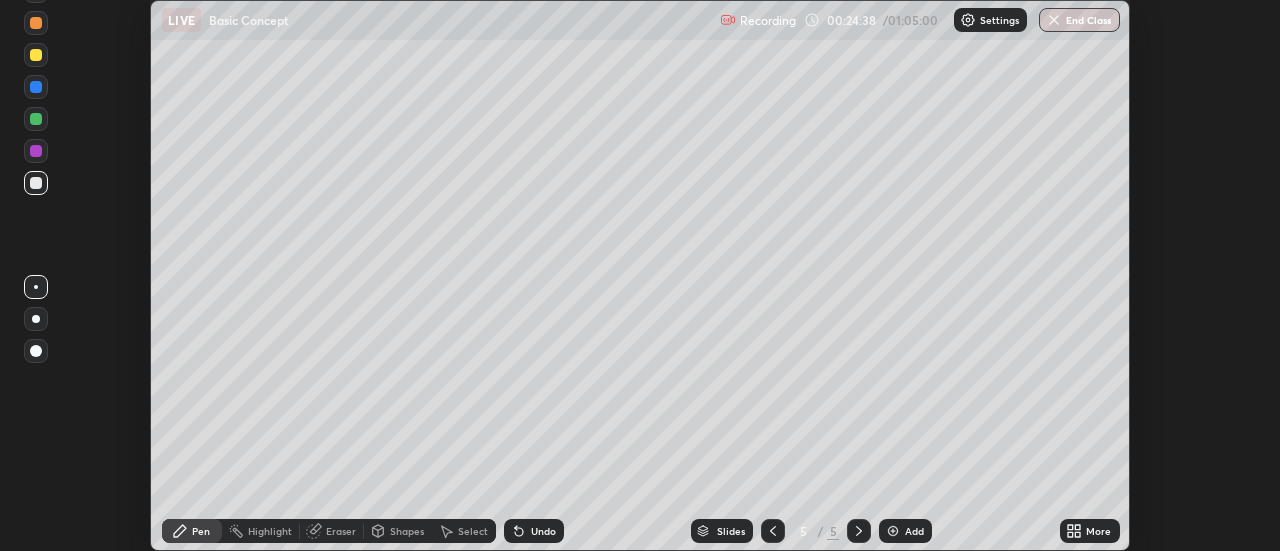 scroll, scrollTop: 551, scrollLeft: 1280, axis: both 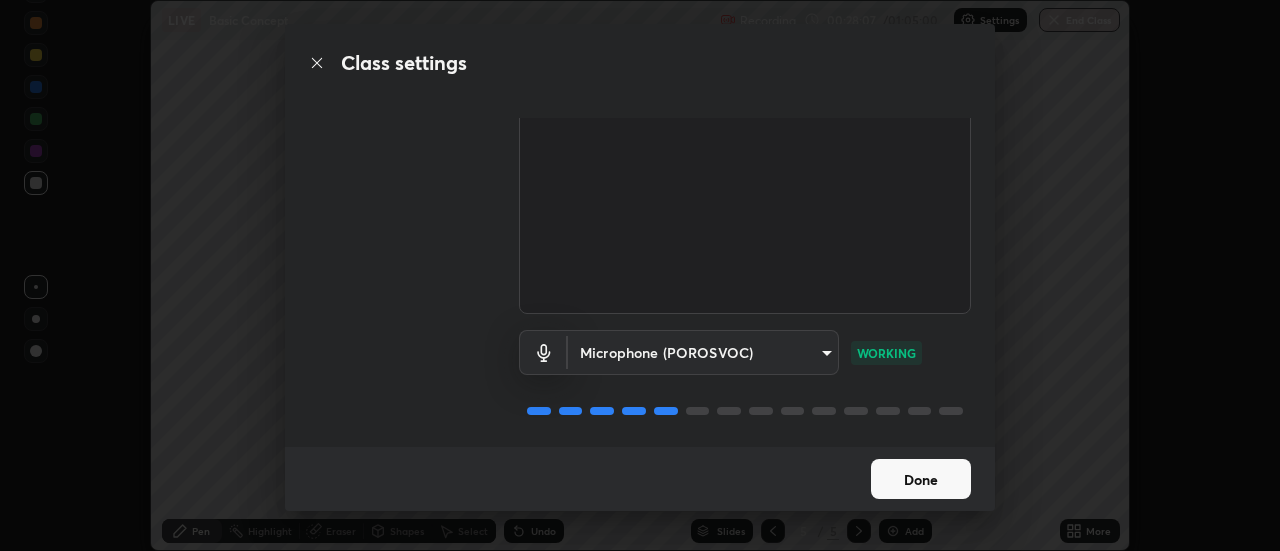 click on "Done" at bounding box center (921, 479) 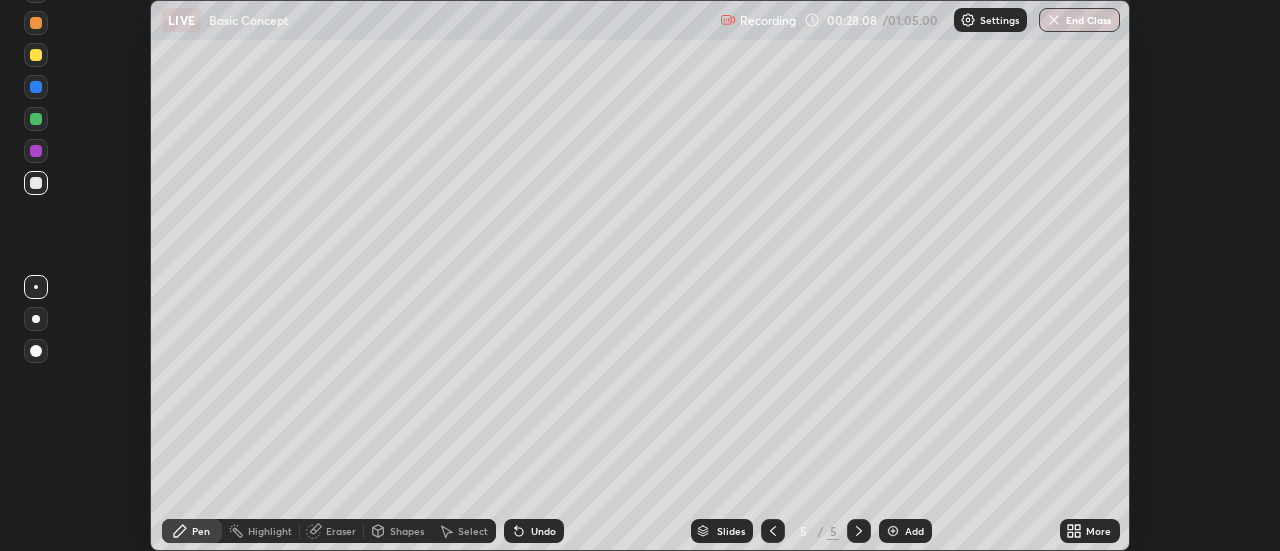 click 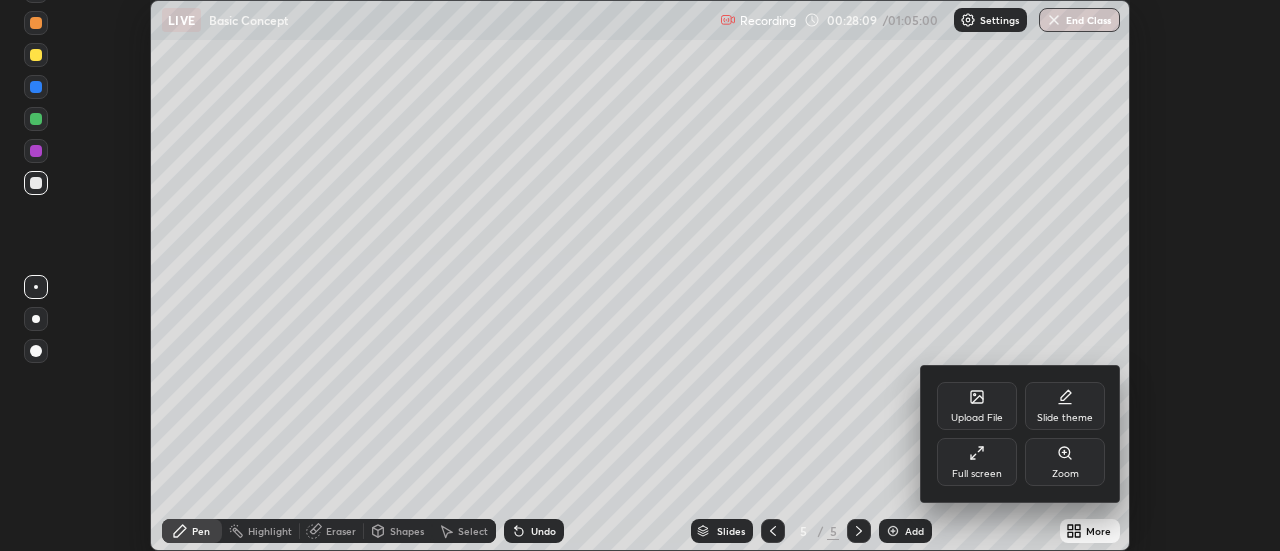 click on "Full screen" at bounding box center [977, 462] 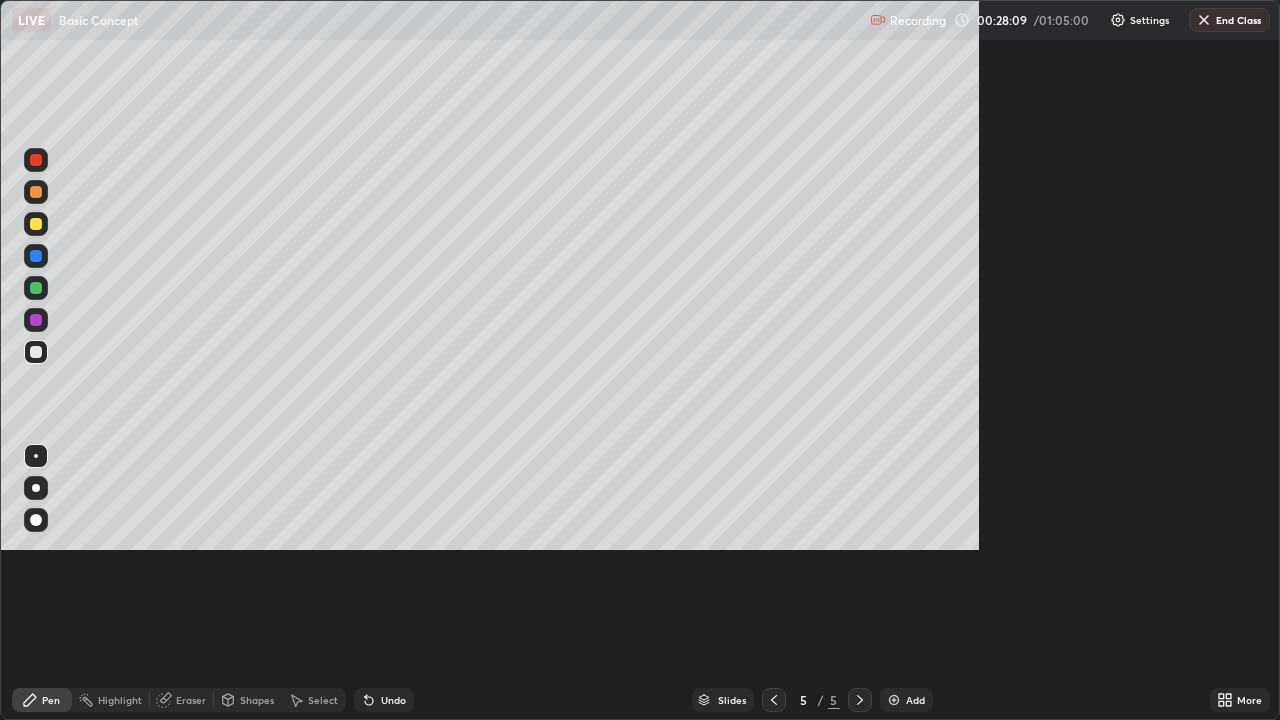 scroll, scrollTop: 99280, scrollLeft: 98720, axis: both 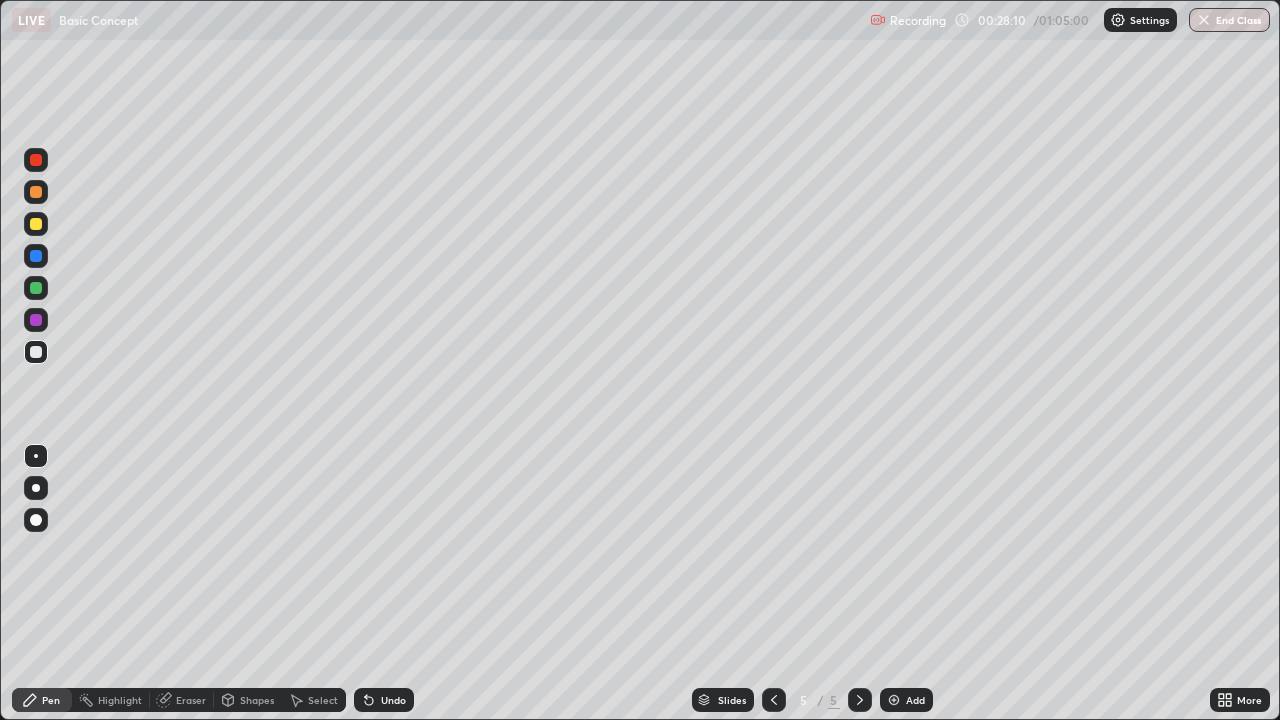 click 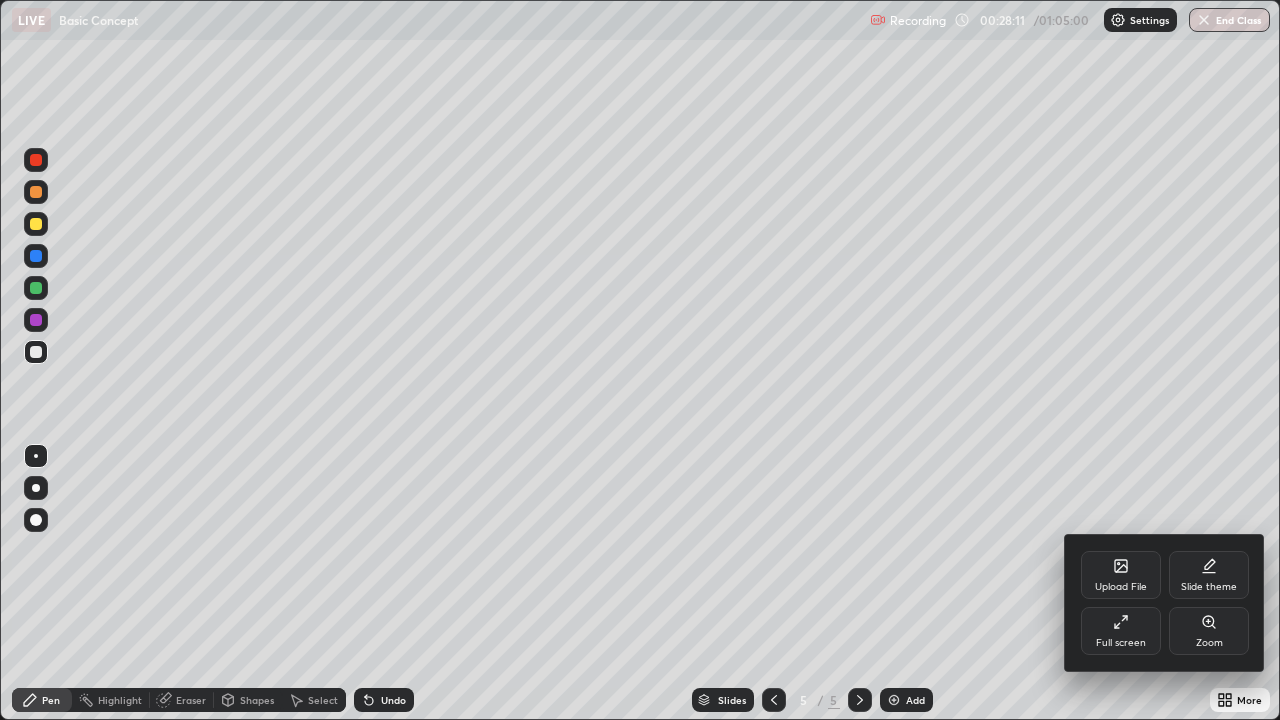 click at bounding box center [640, 360] 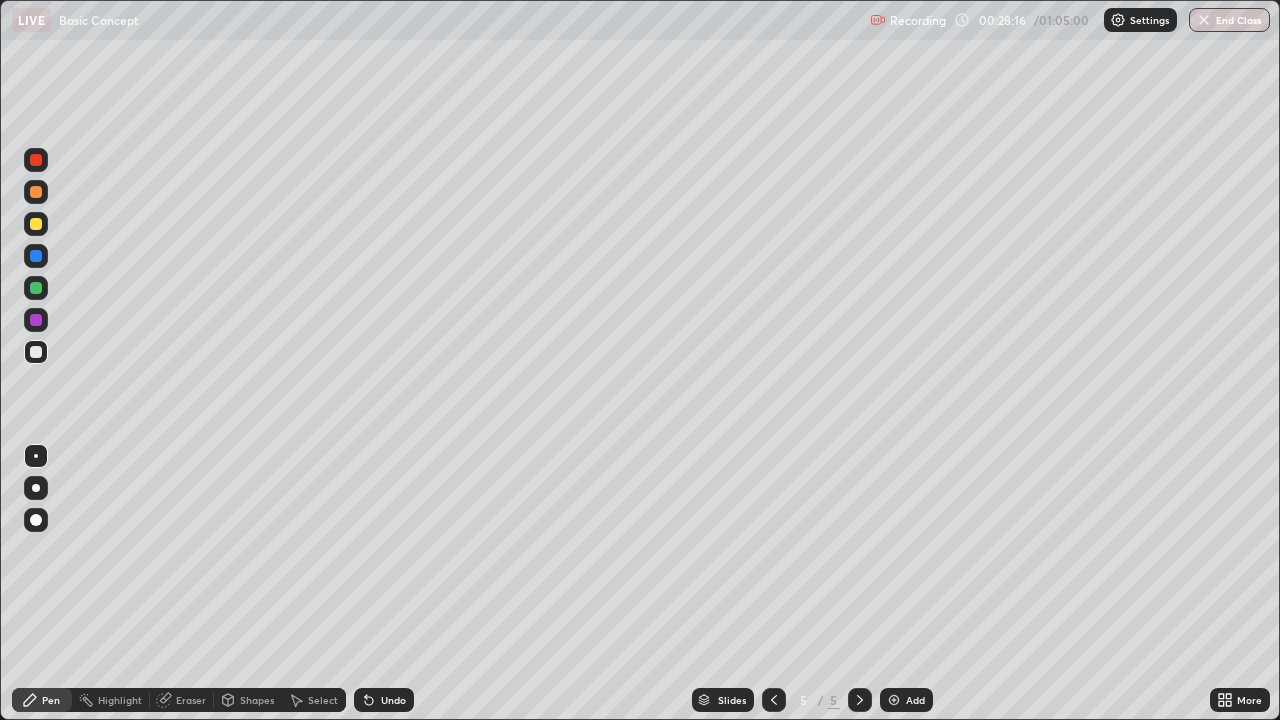 click on "Eraser" at bounding box center [182, 700] 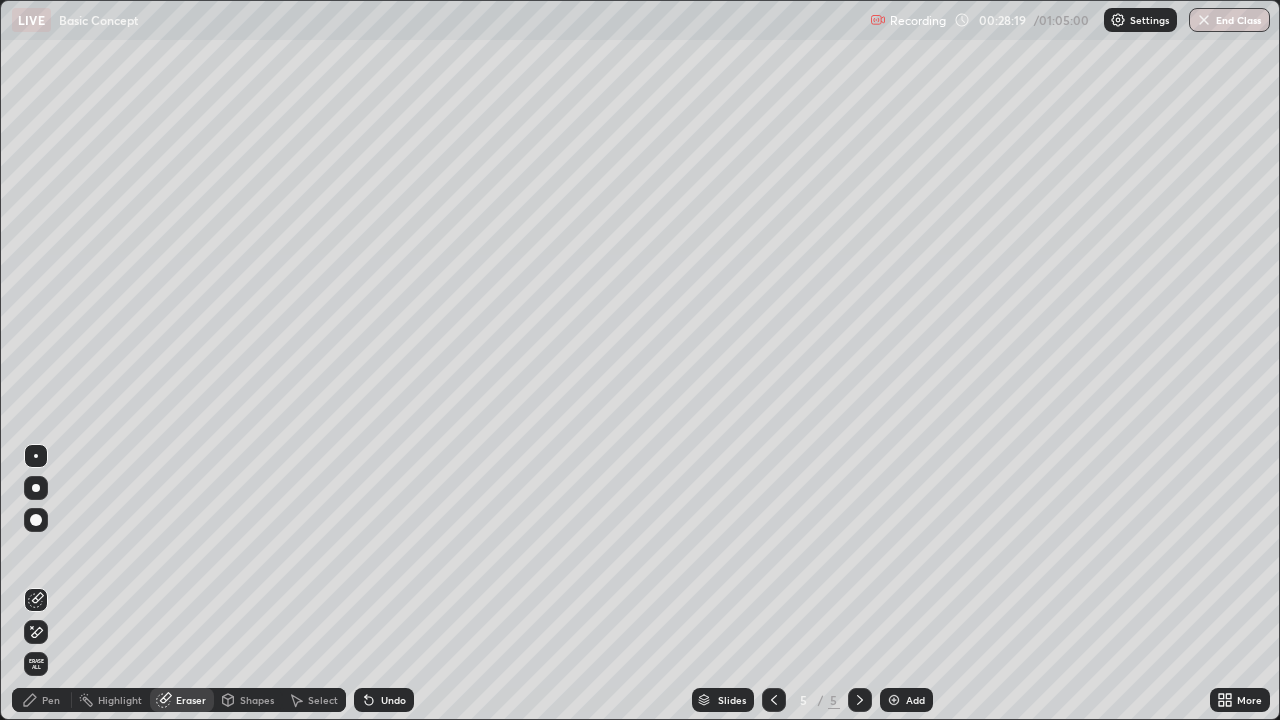 click on "Pen" at bounding box center (51, 700) 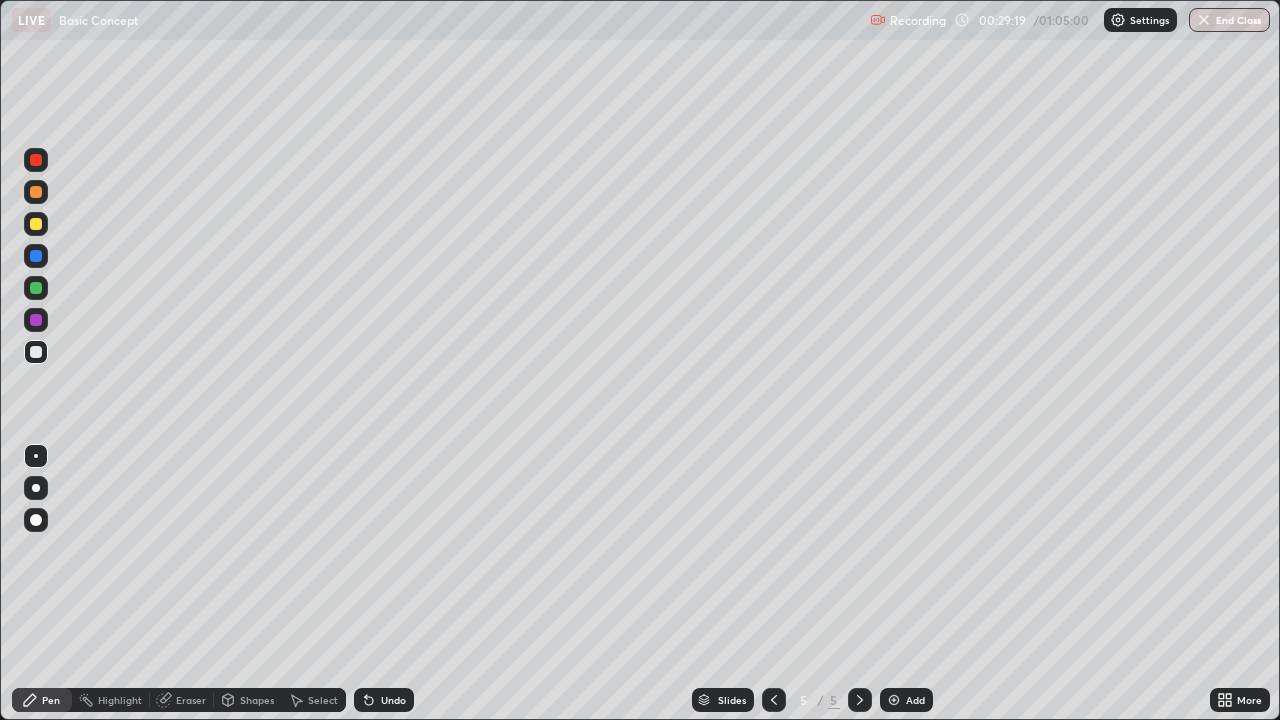 click 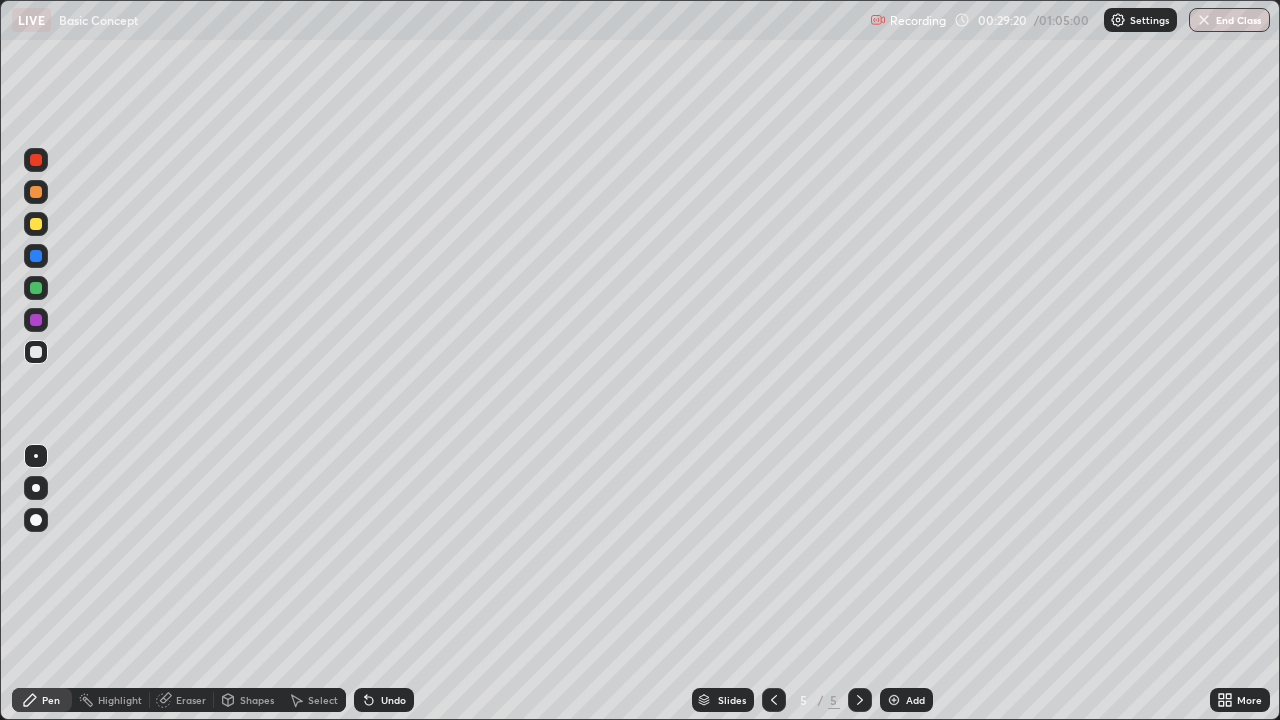 click on "Undo" at bounding box center [384, 700] 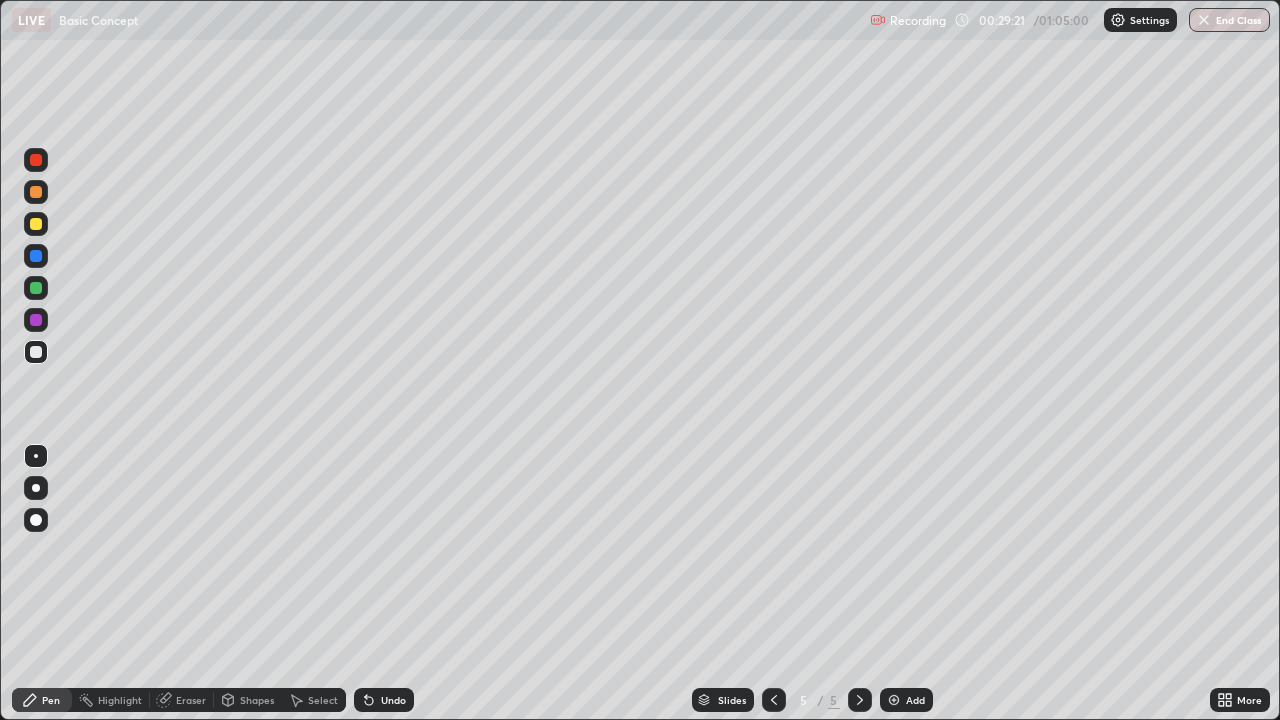 click on "Undo" at bounding box center (393, 700) 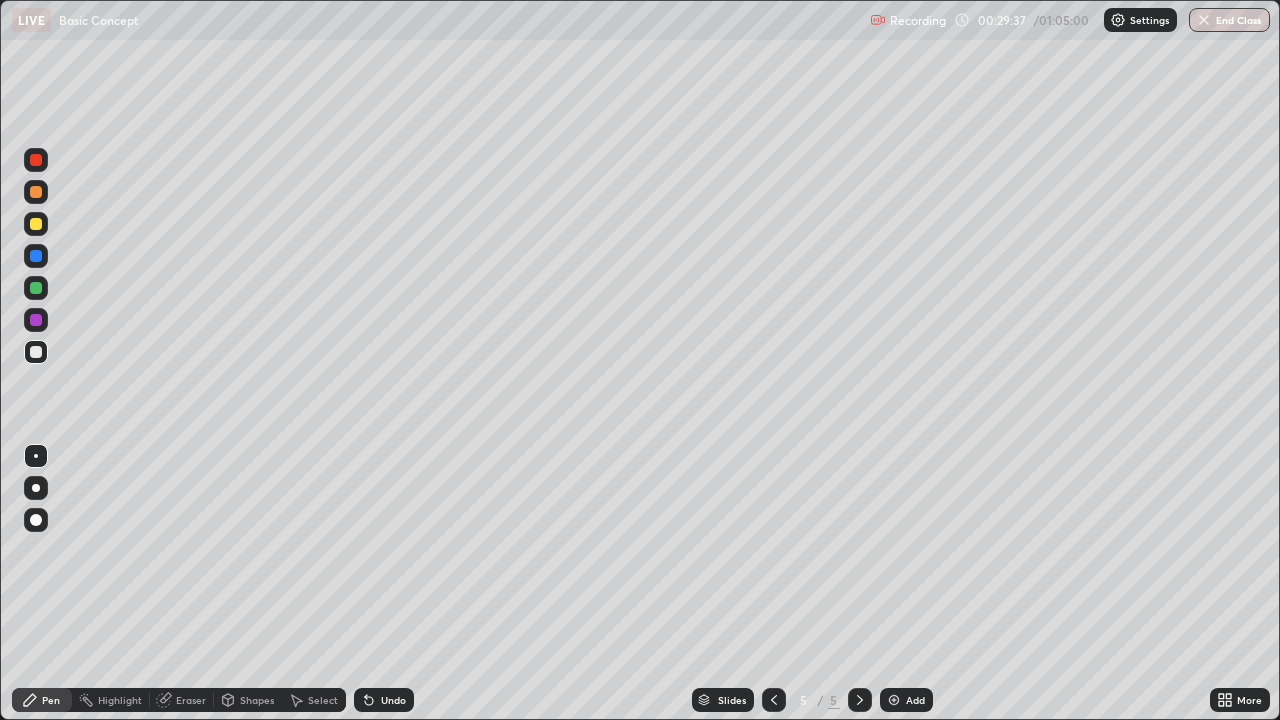 click on "Select" at bounding box center (323, 700) 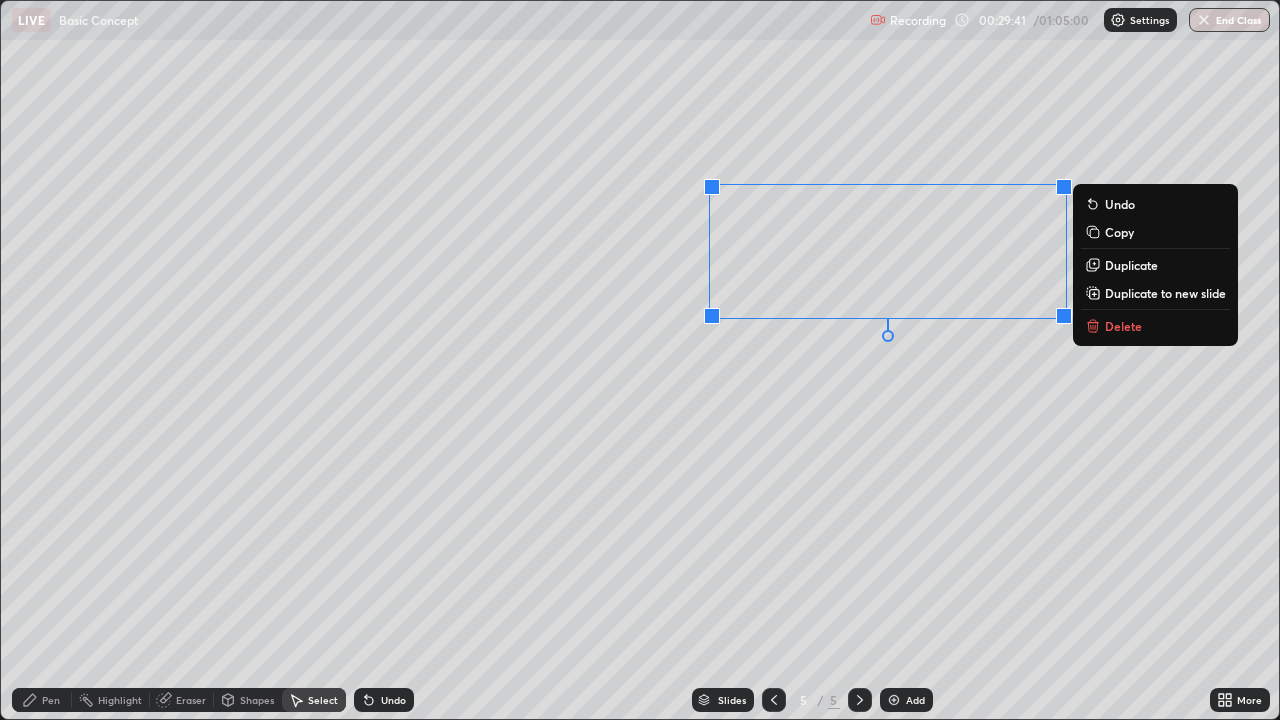 click on "Duplicate" at bounding box center [1131, 265] 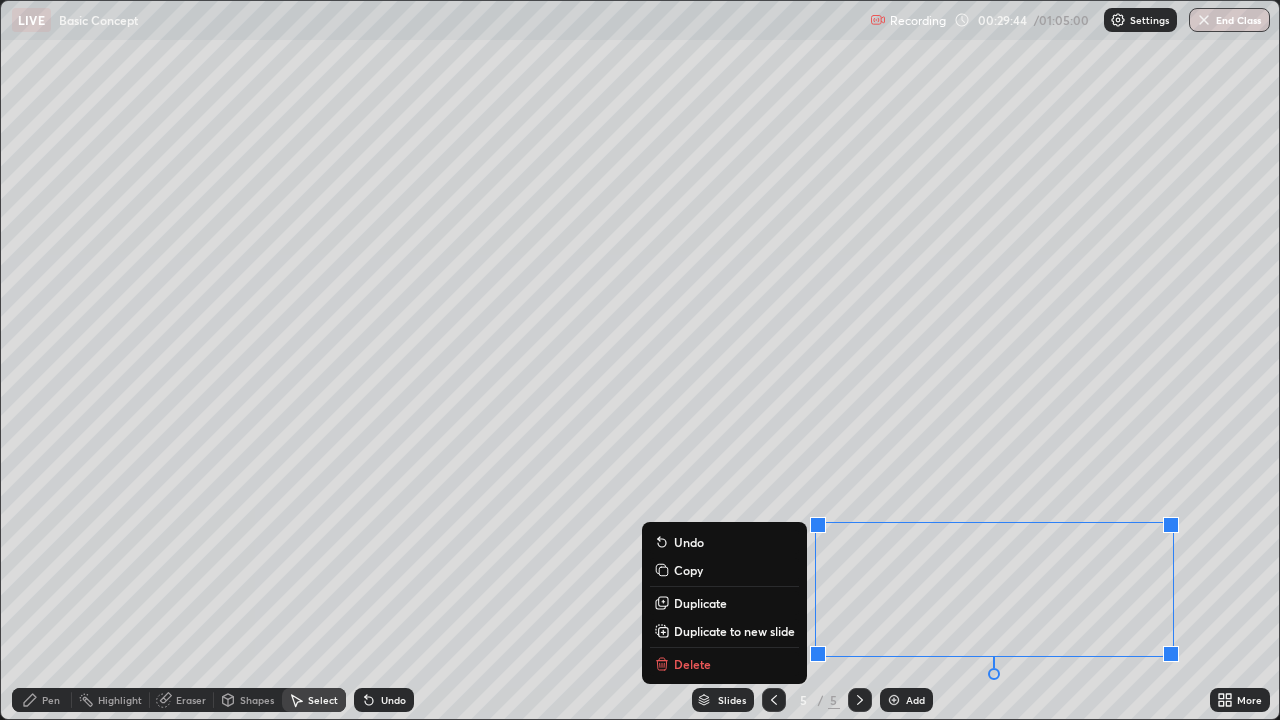 click on "0 ° Undo Copy Duplicate Duplicate to new slide Delete" at bounding box center [640, 360] 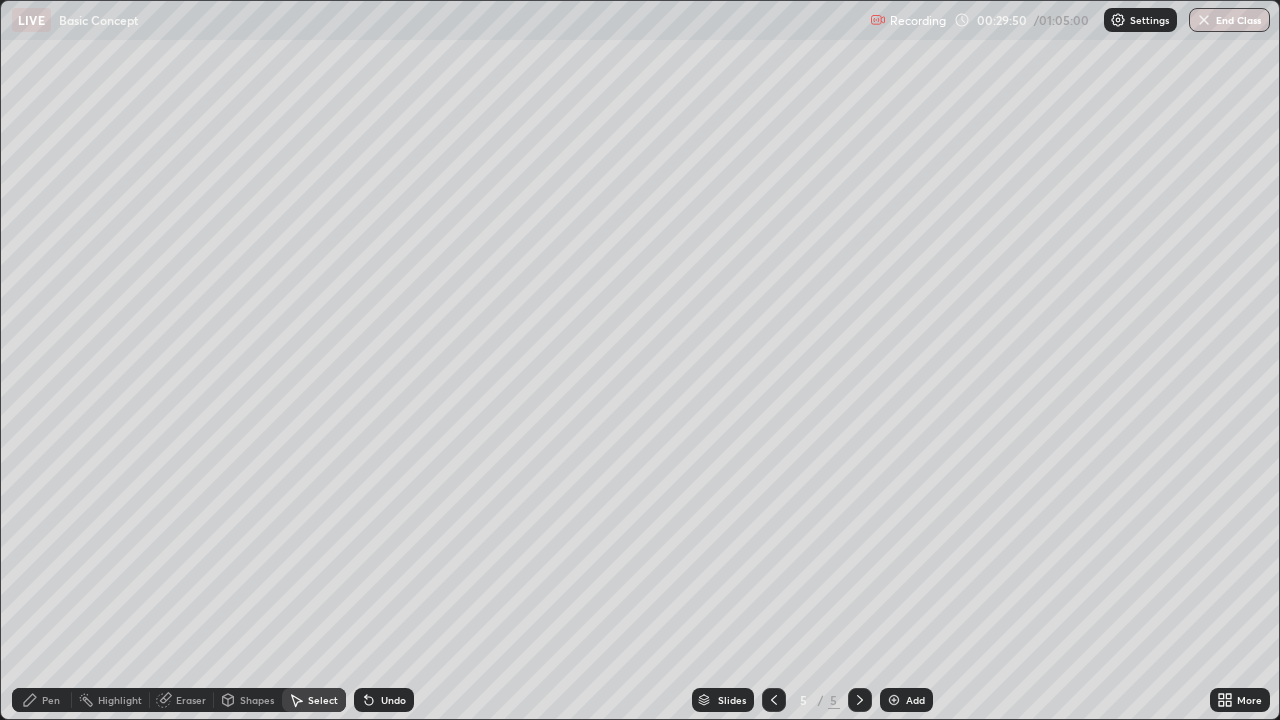 click on "Highlight" at bounding box center (120, 700) 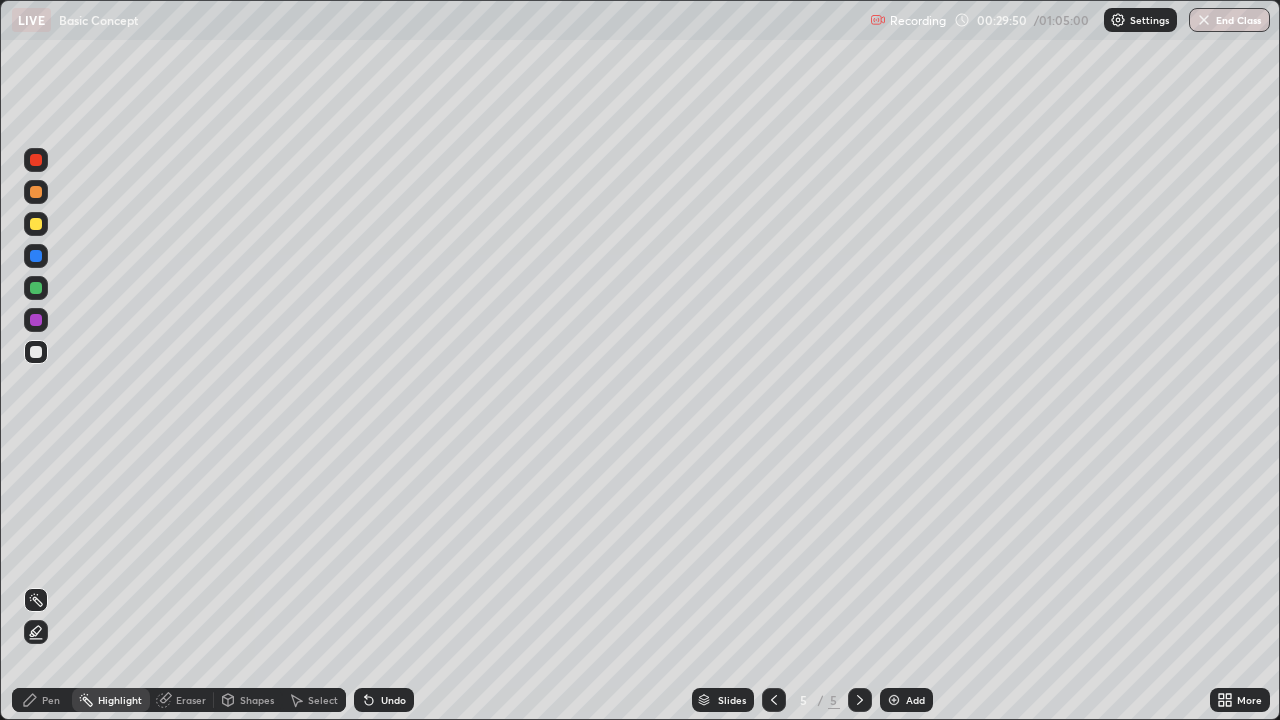 click on "Pen" at bounding box center [51, 700] 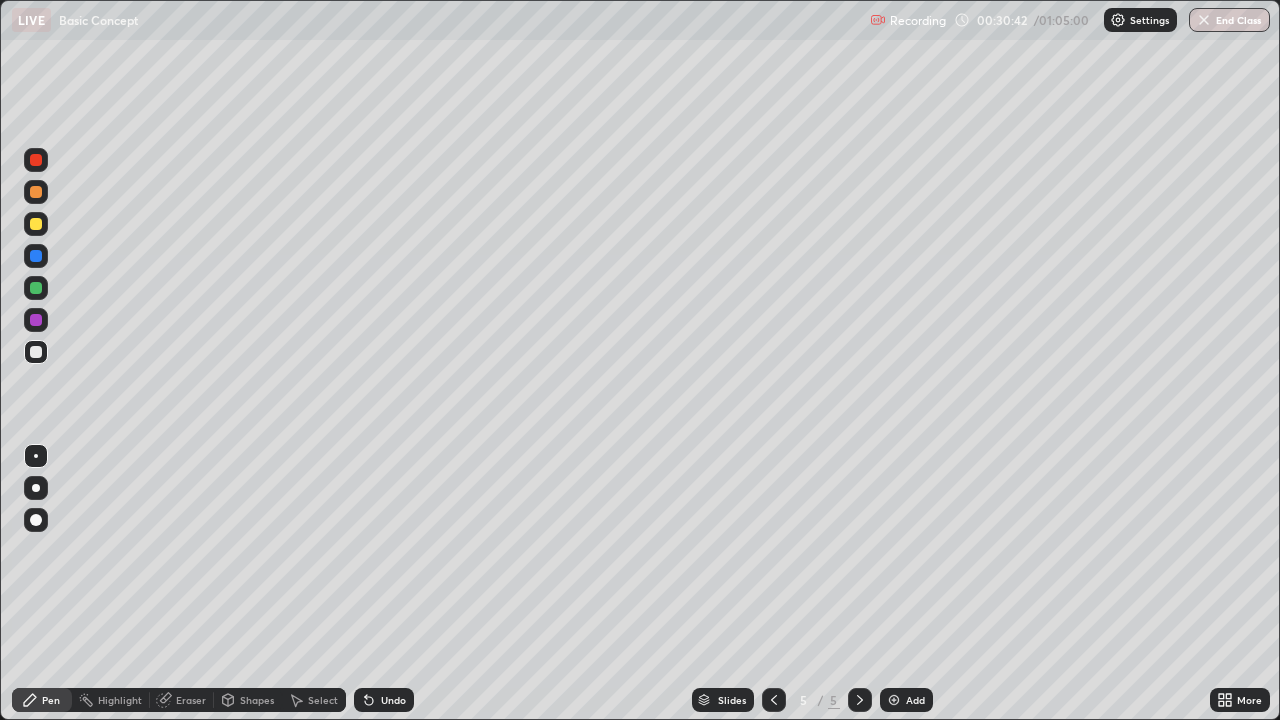 click at bounding box center [36, 224] 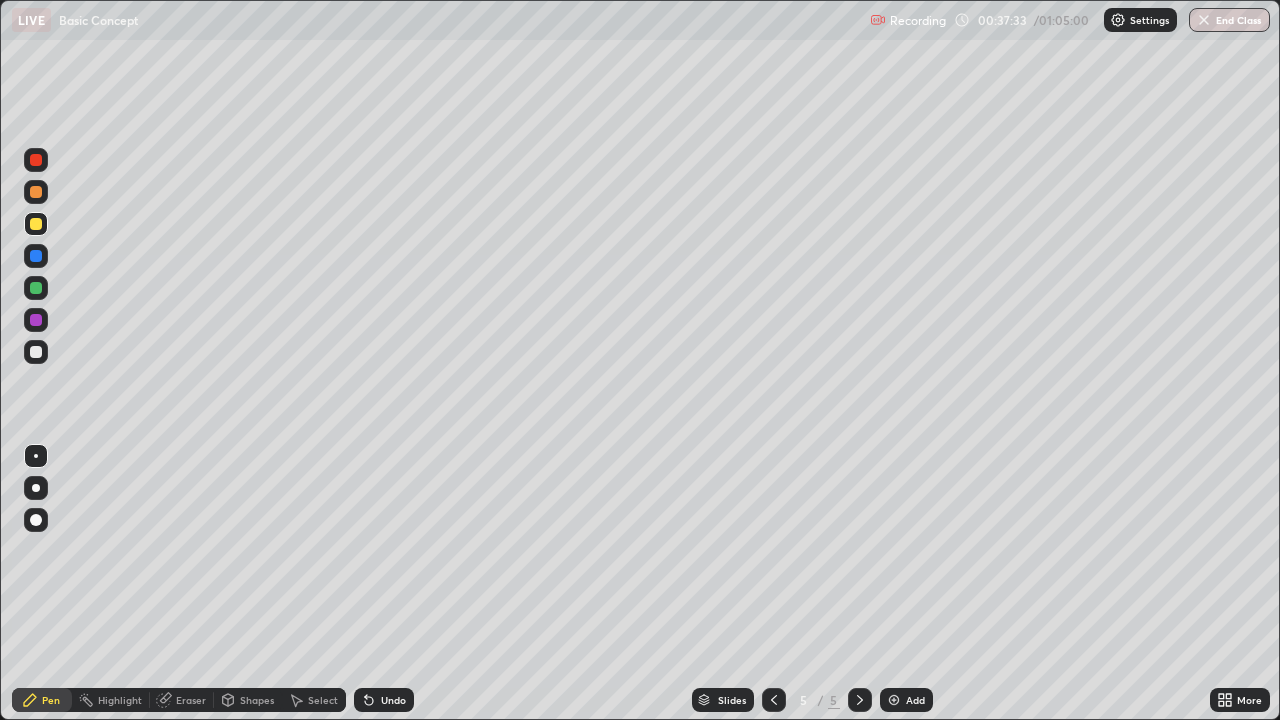 click on "Add" at bounding box center [906, 700] 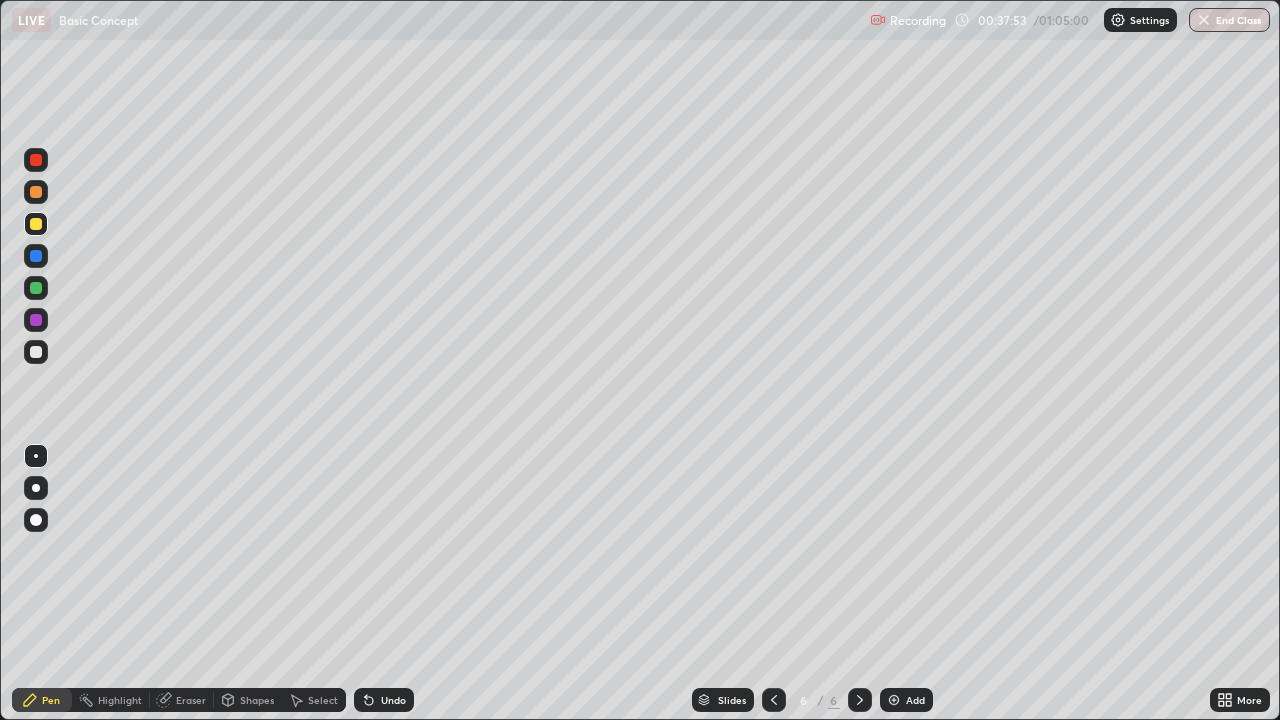 click at bounding box center [36, 352] 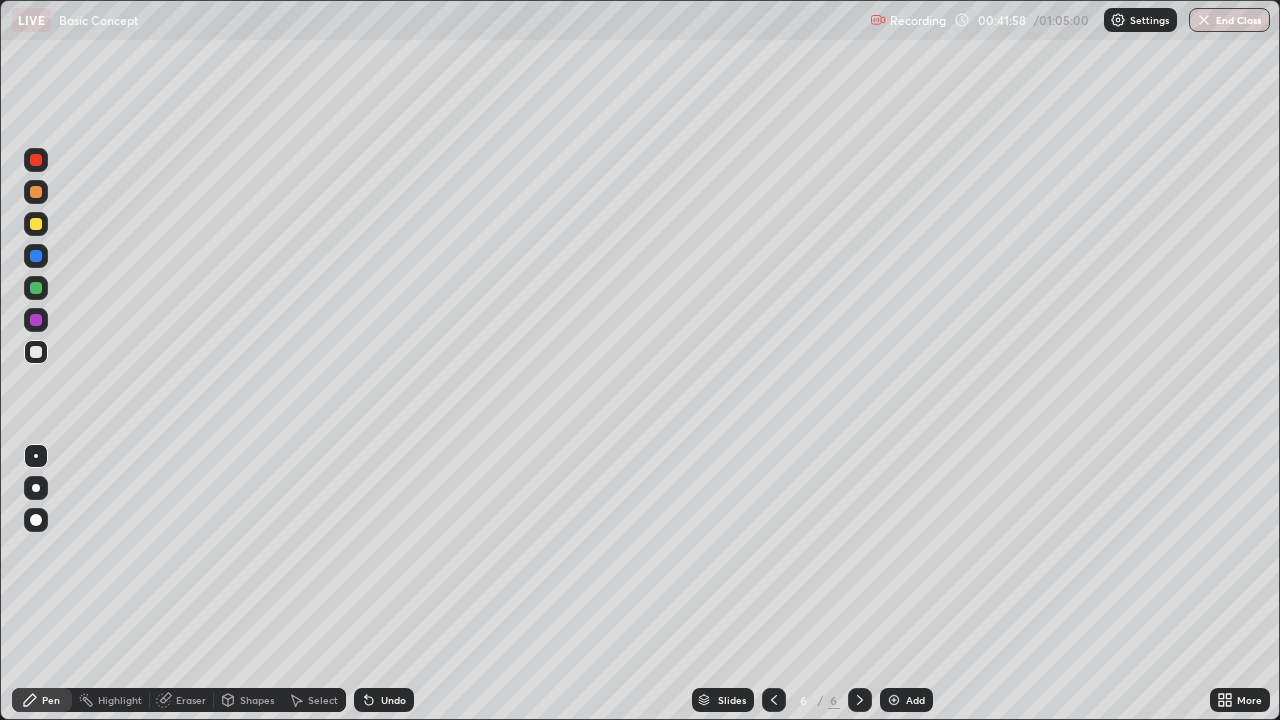 click on "Undo" at bounding box center [384, 700] 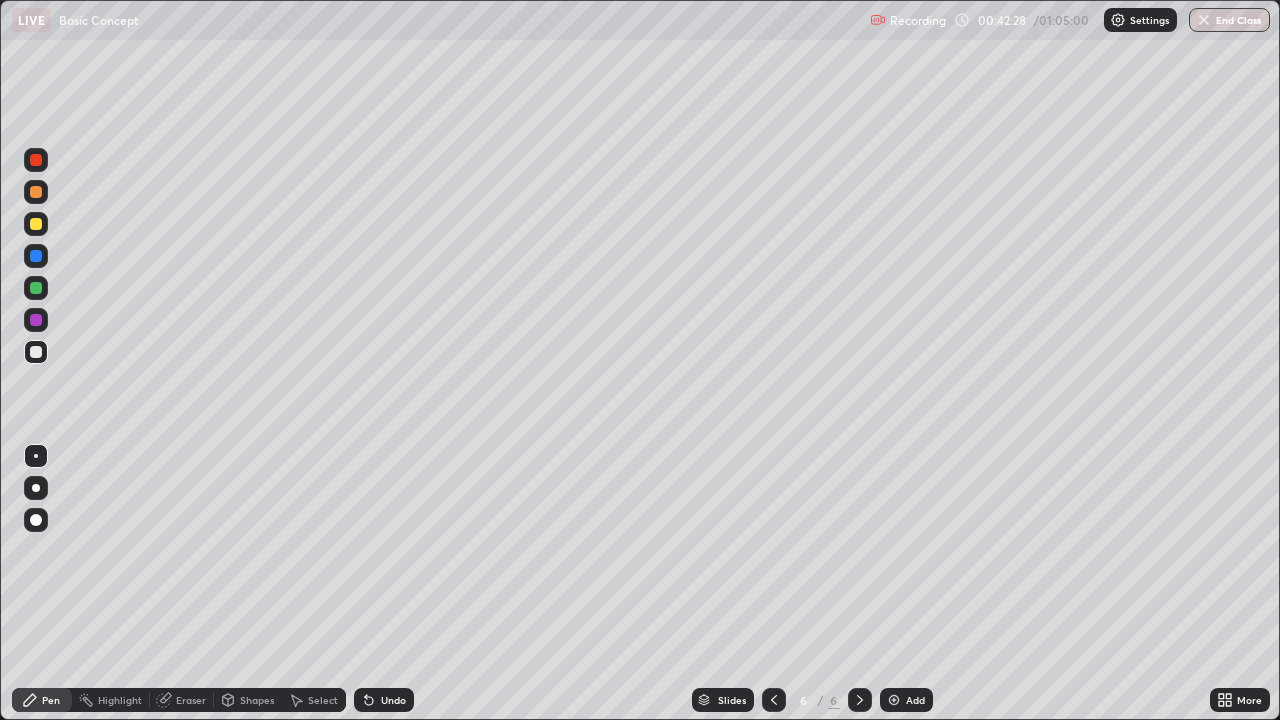 click on "Undo" at bounding box center [393, 700] 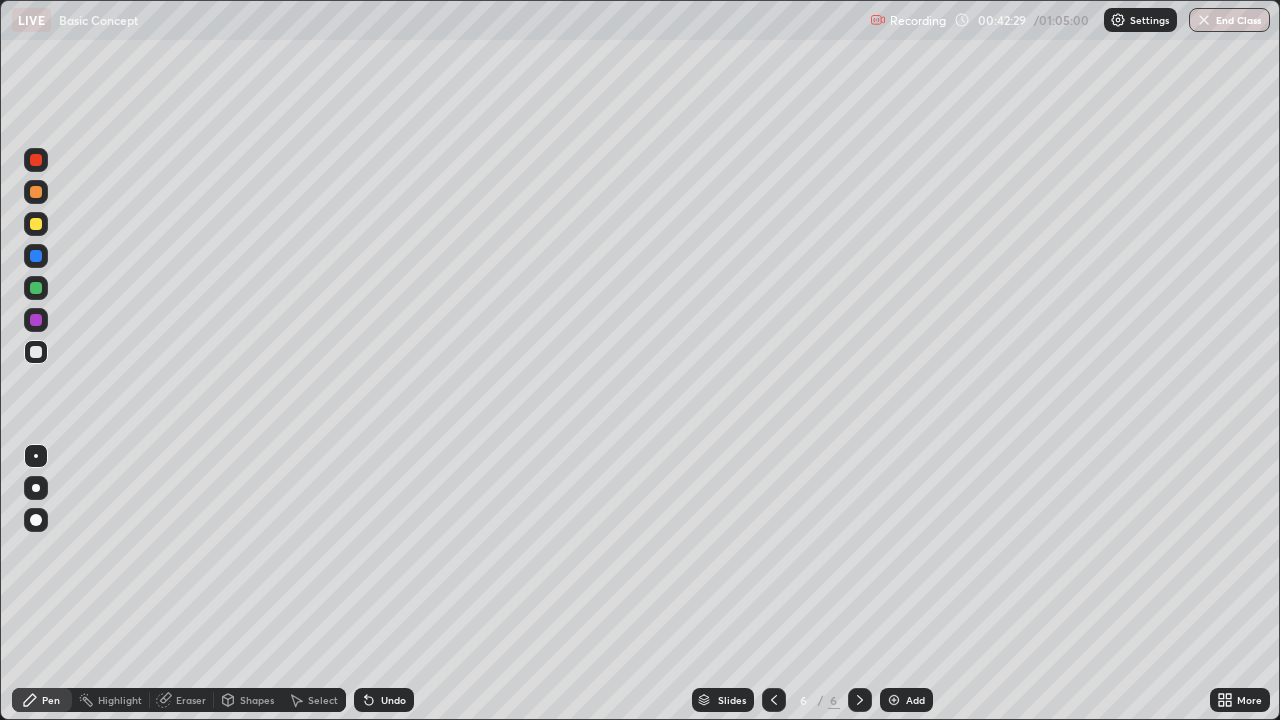 click on "Undo" at bounding box center [384, 700] 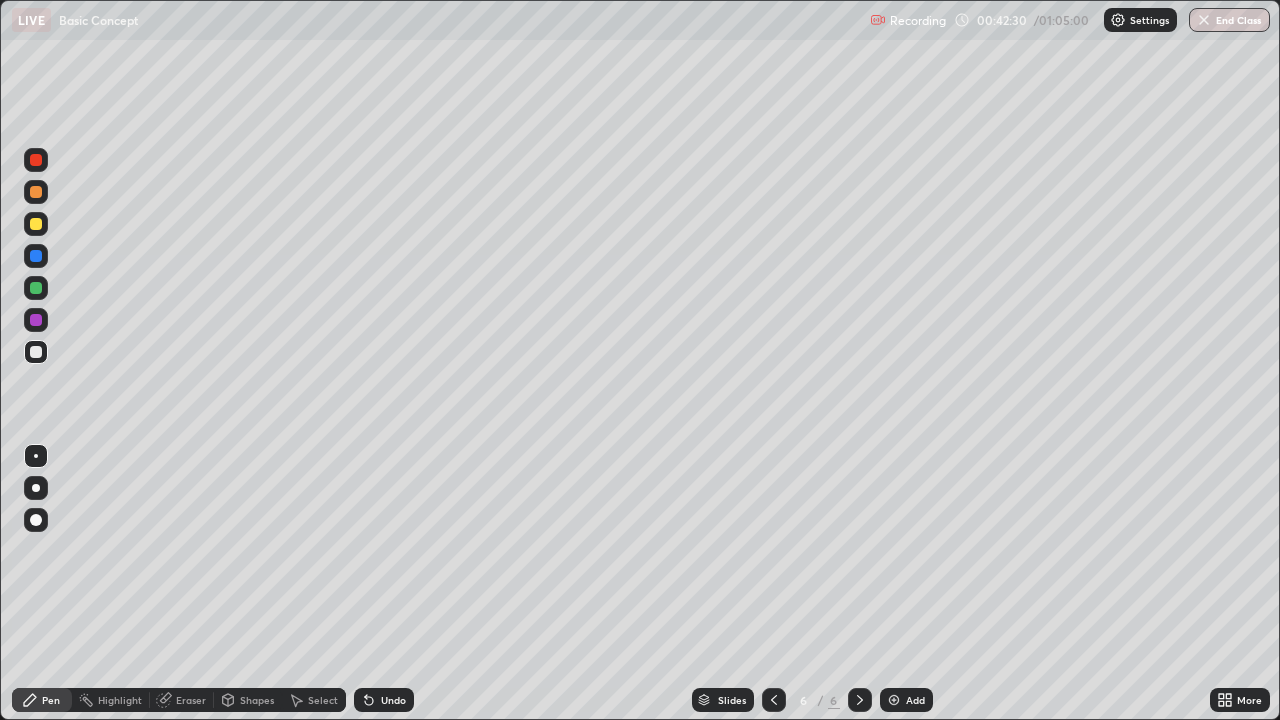 click on "Undo" at bounding box center [384, 700] 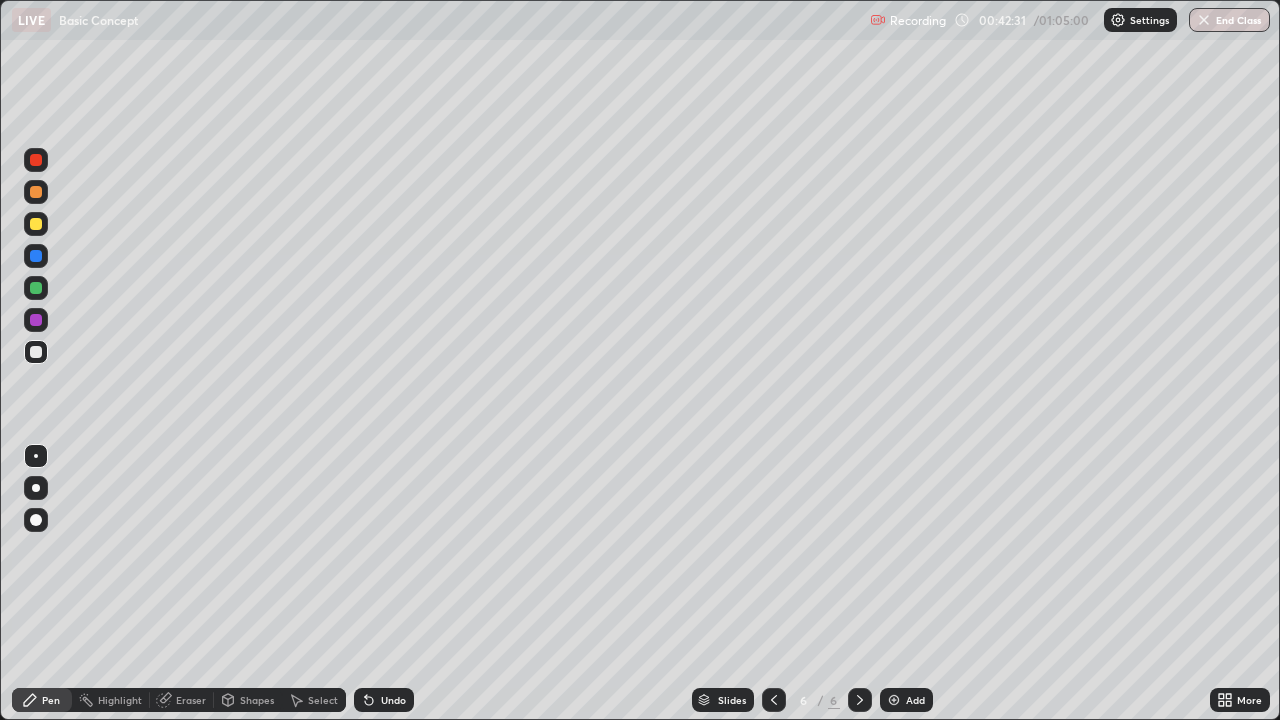 click 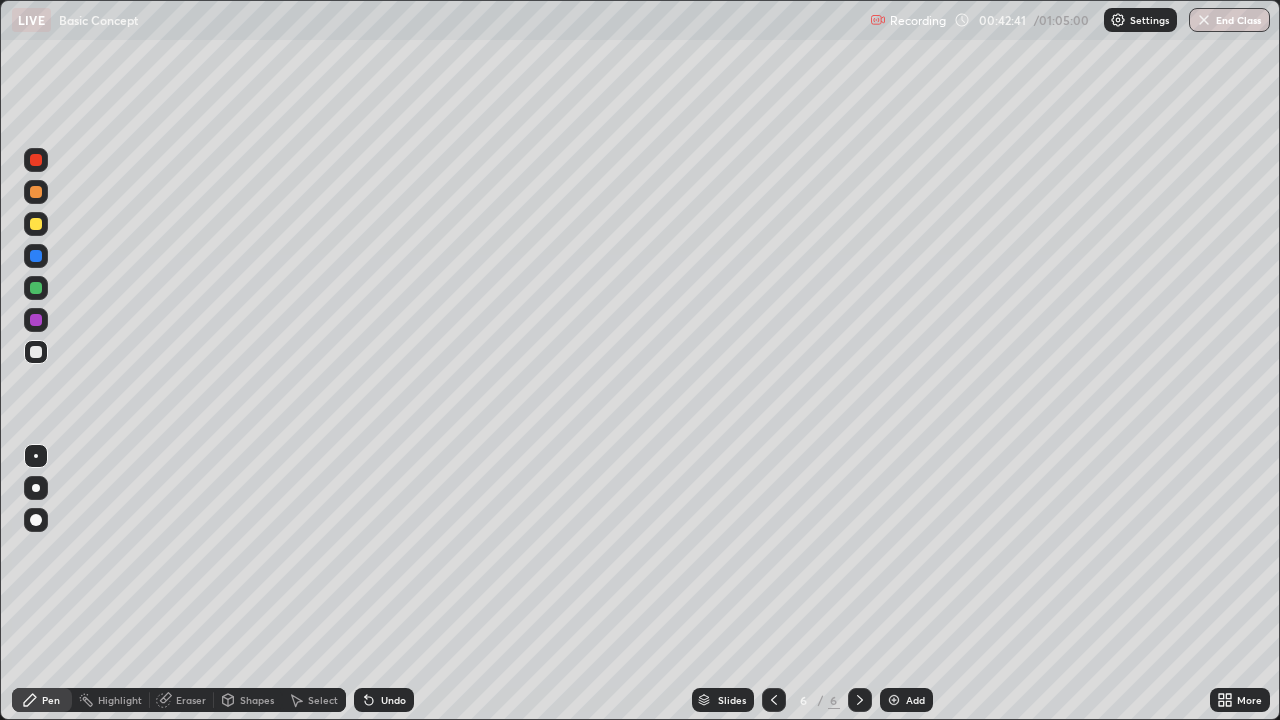 click on "Undo" at bounding box center [393, 700] 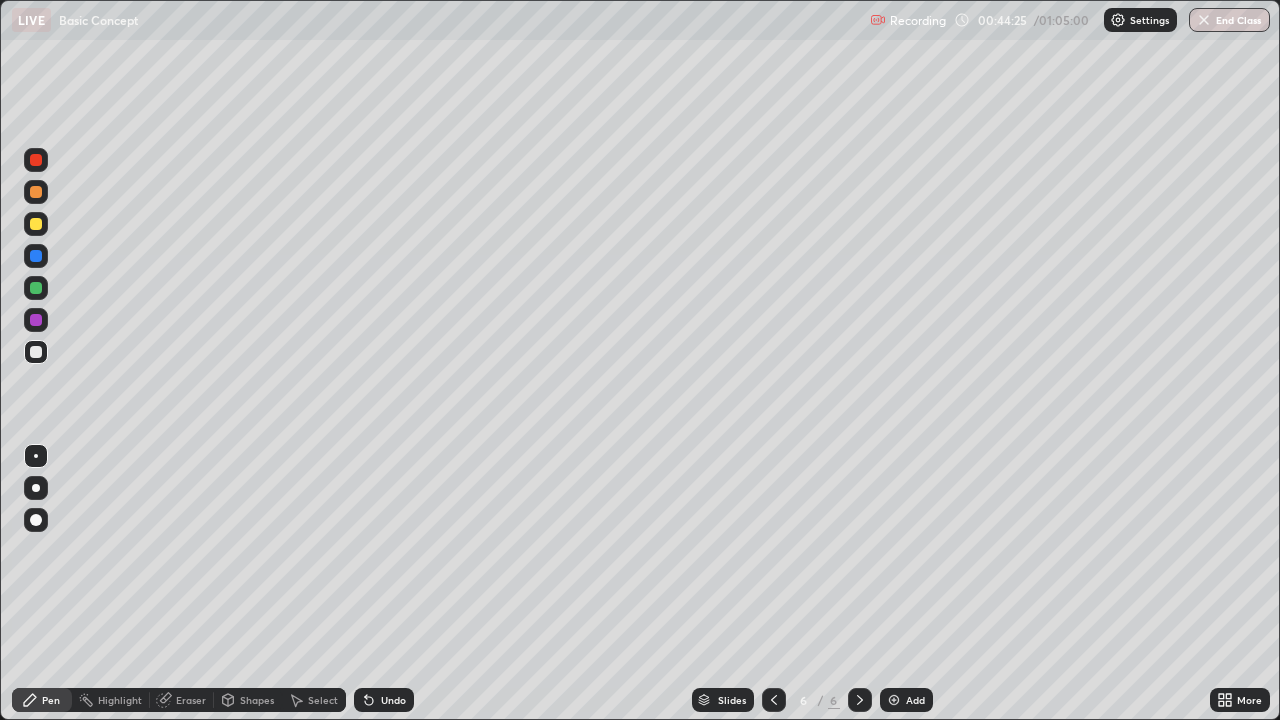 click on "Add" at bounding box center [906, 700] 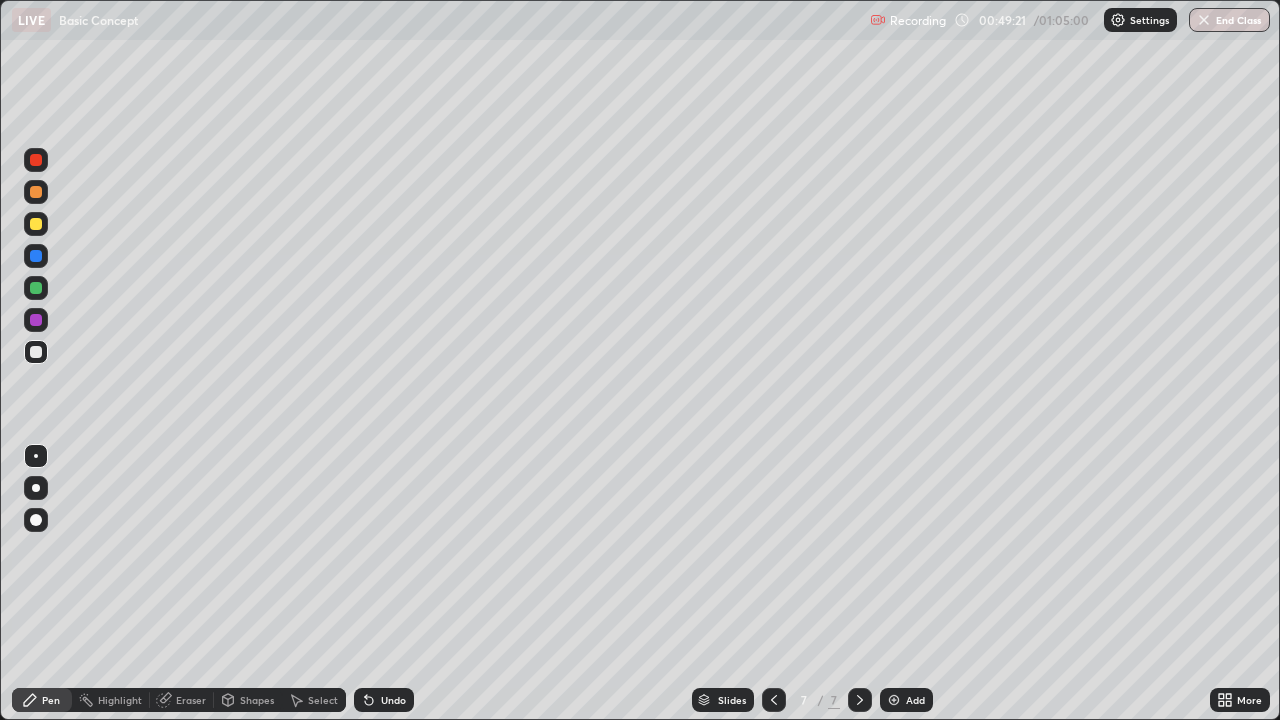 click on "Add" at bounding box center [906, 700] 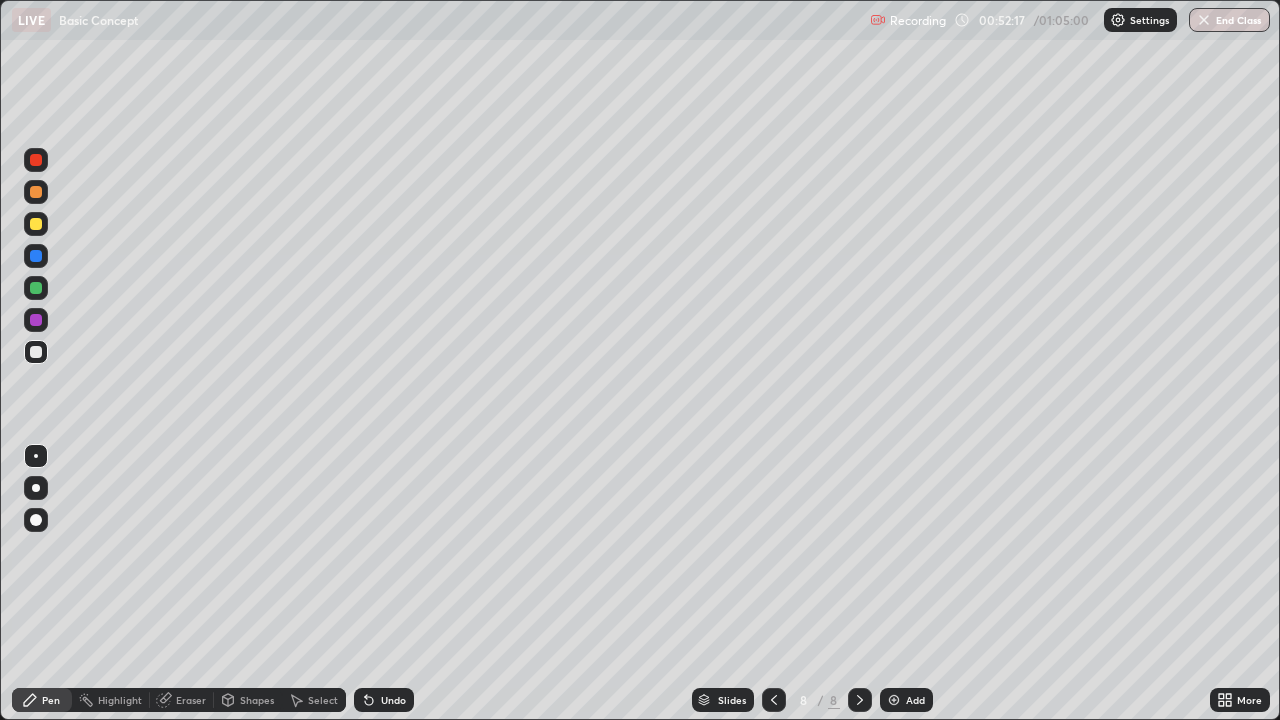 click on "Add" at bounding box center (915, 700) 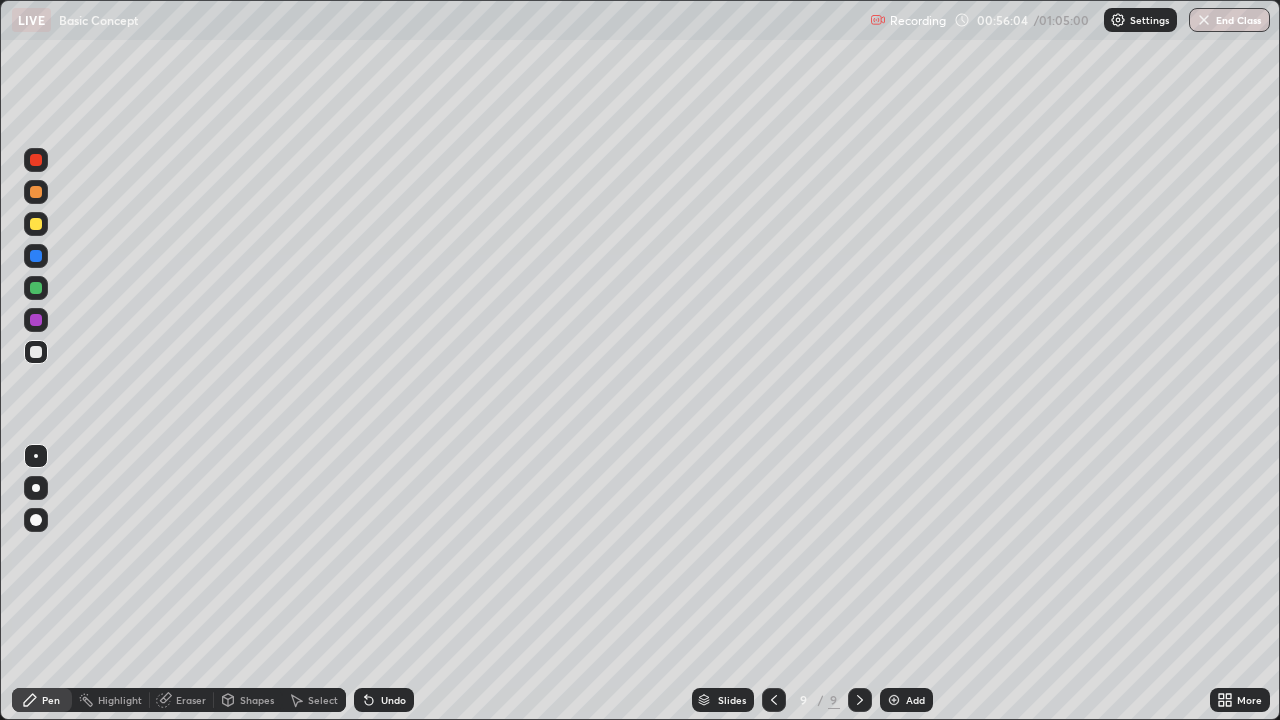 click at bounding box center (894, 700) 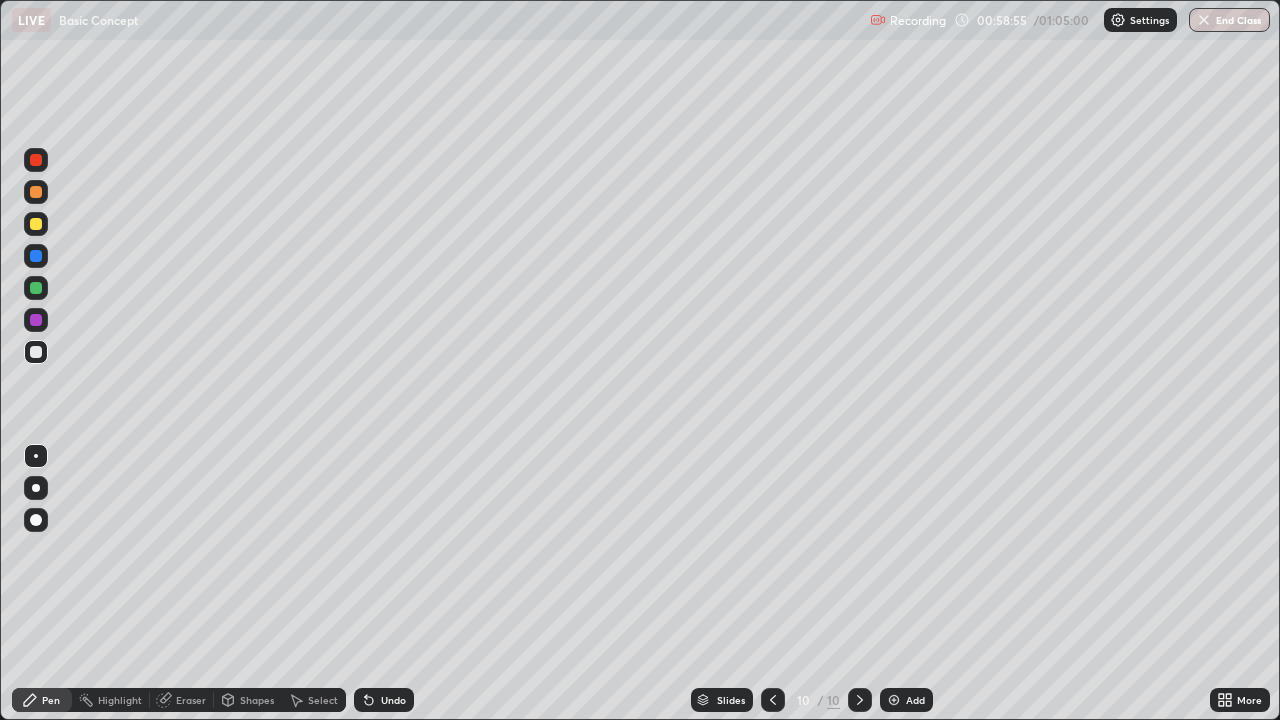 click on "Undo" at bounding box center (393, 700) 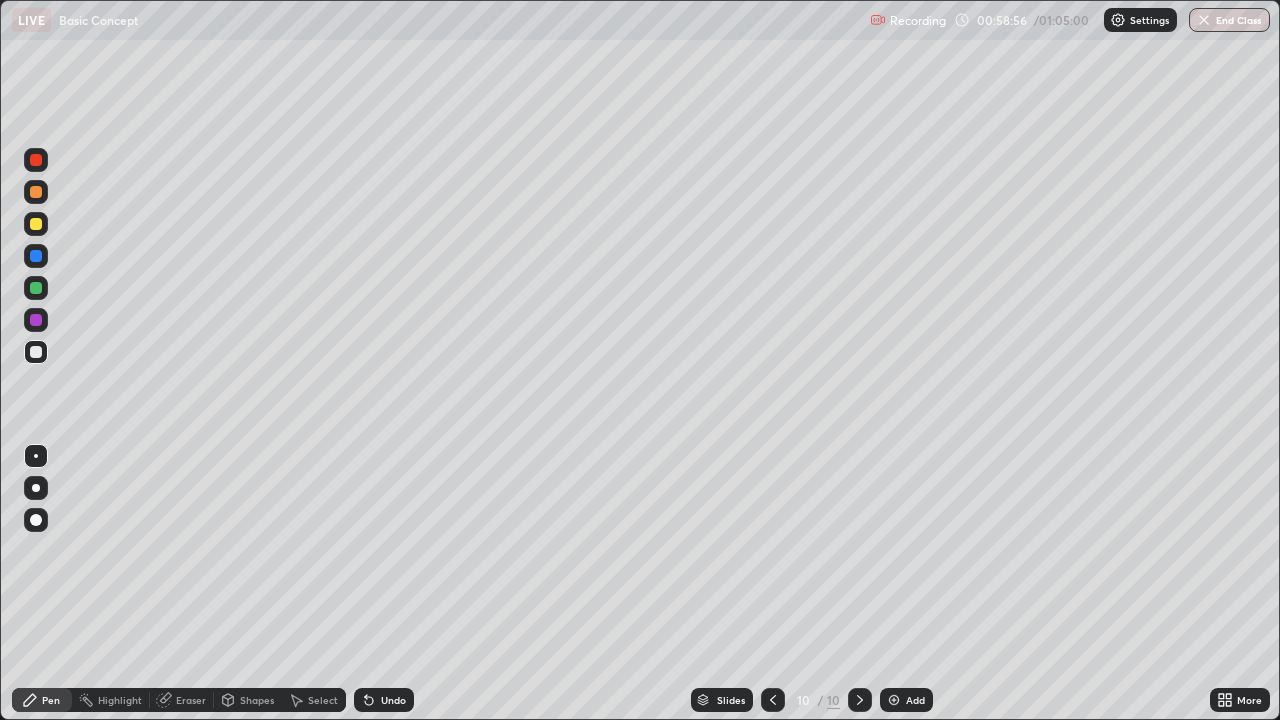 click on "Undo" at bounding box center [393, 700] 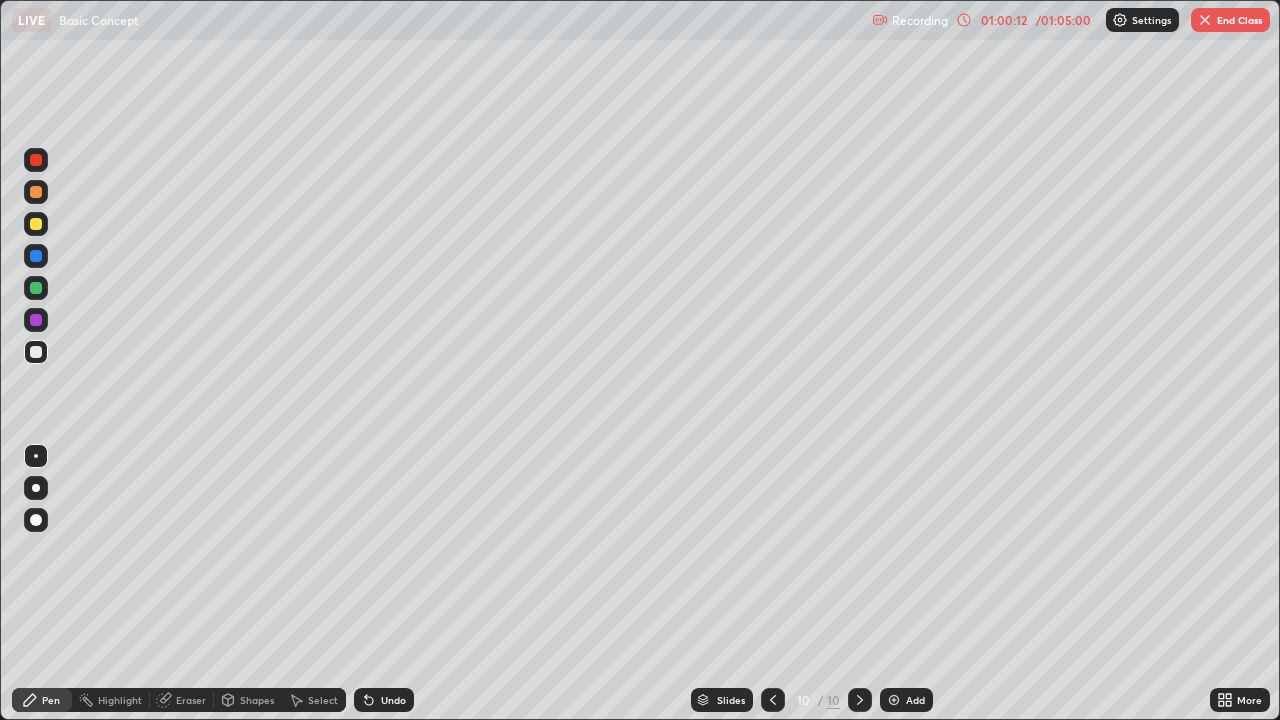 click on "End Class" at bounding box center [1230, 20] 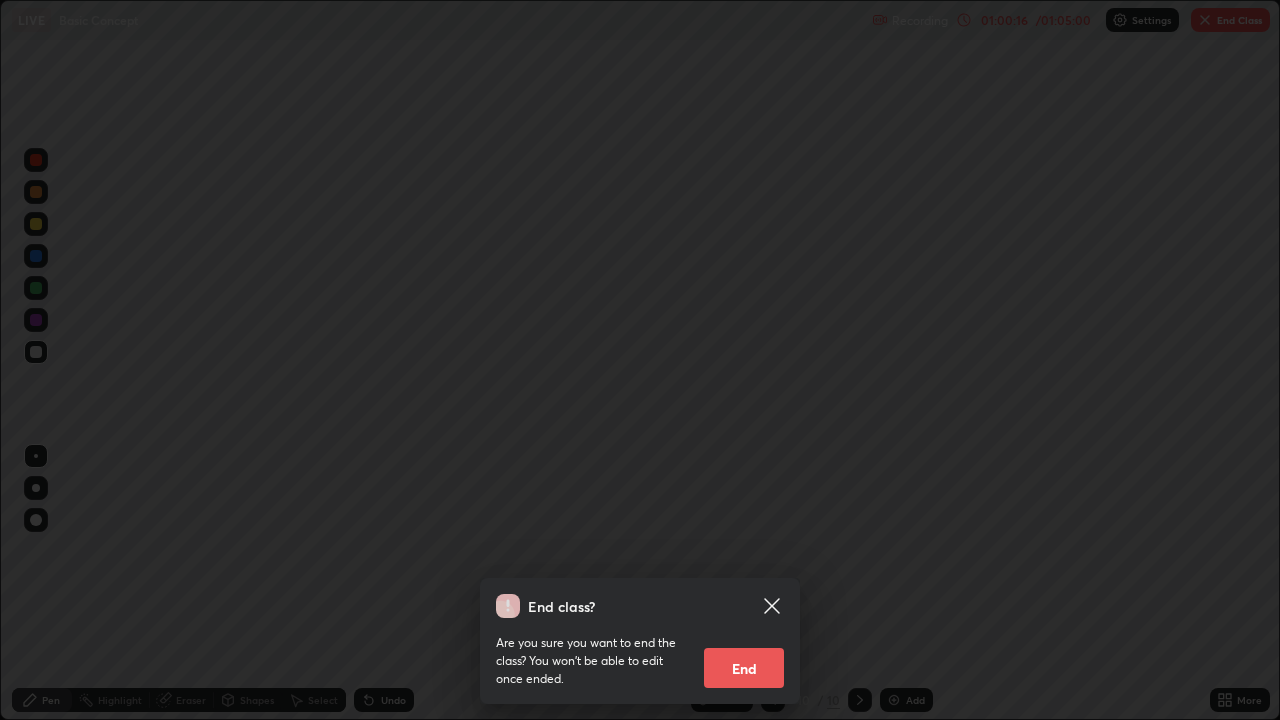 click on "End" at bounding box center (744, 668) 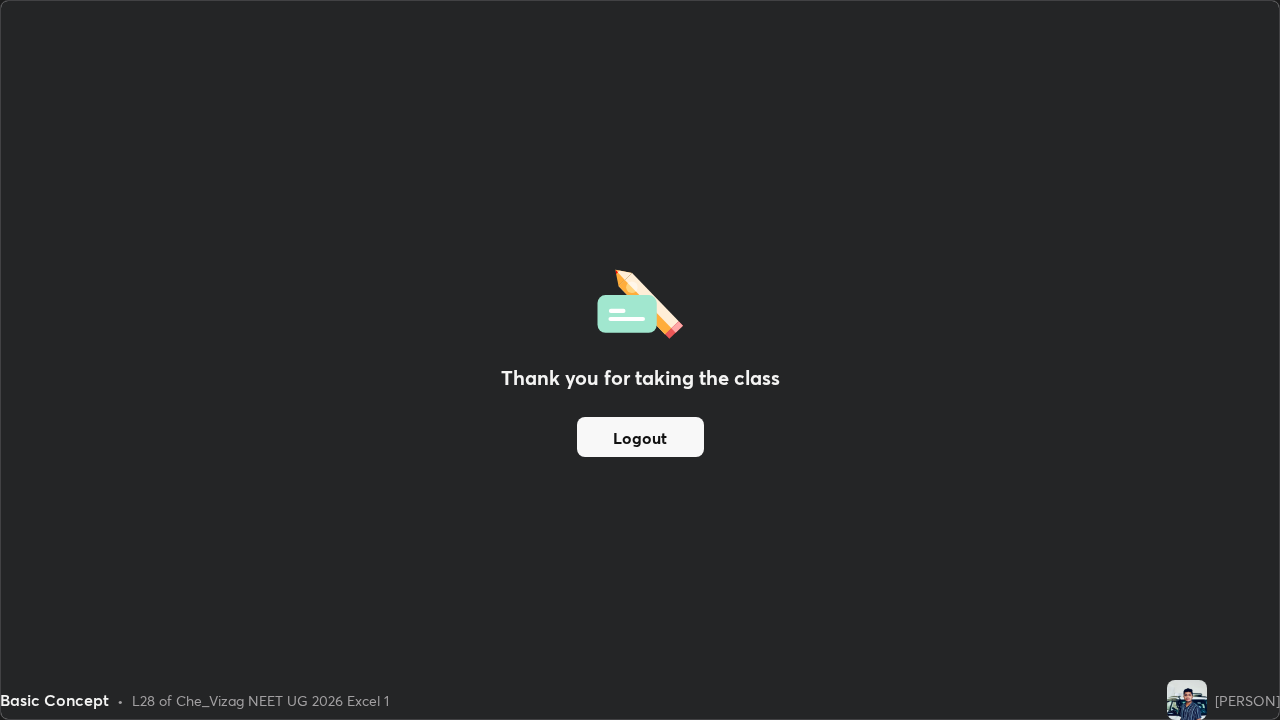 click on "[PERSON]" at bounding box center (1247, 700) 